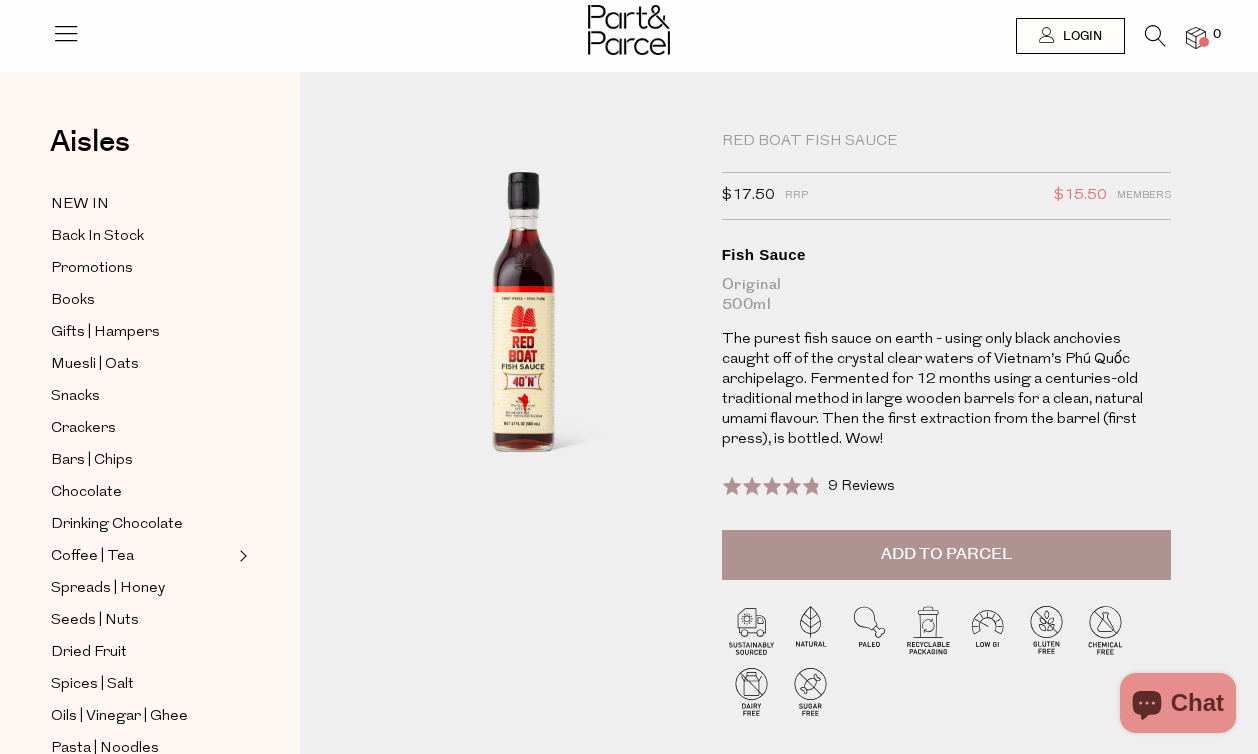 scroll, scrollTop: 0, scrollLeft: 0, axis: both 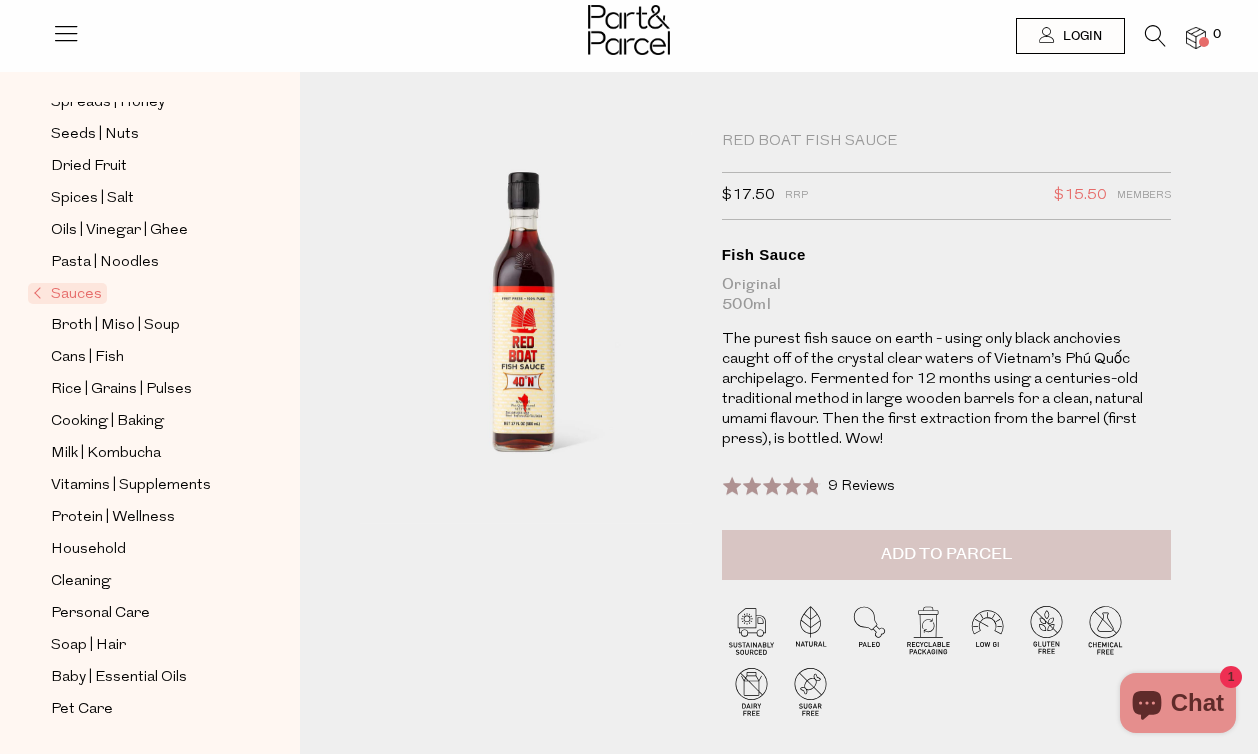 click on "Add to Parcel" at bounding box center (946, 554) 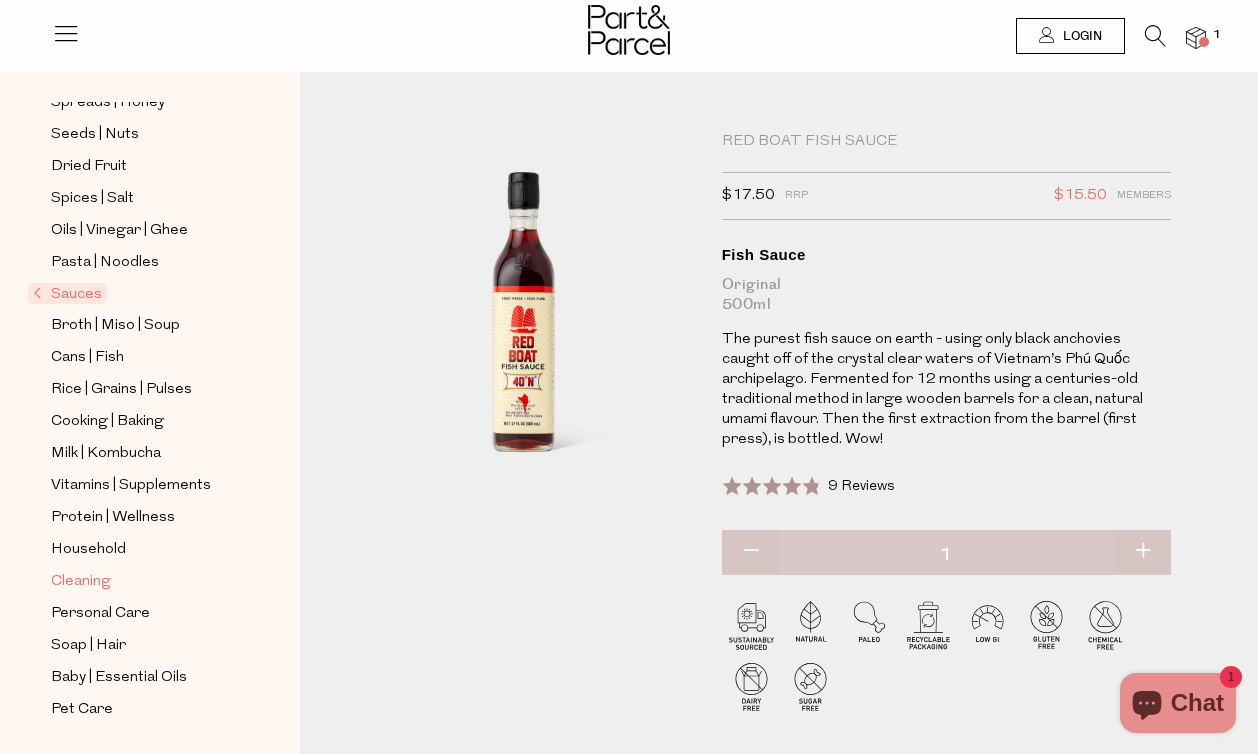 click on "Cleaning" at bounding box center (81, 582) 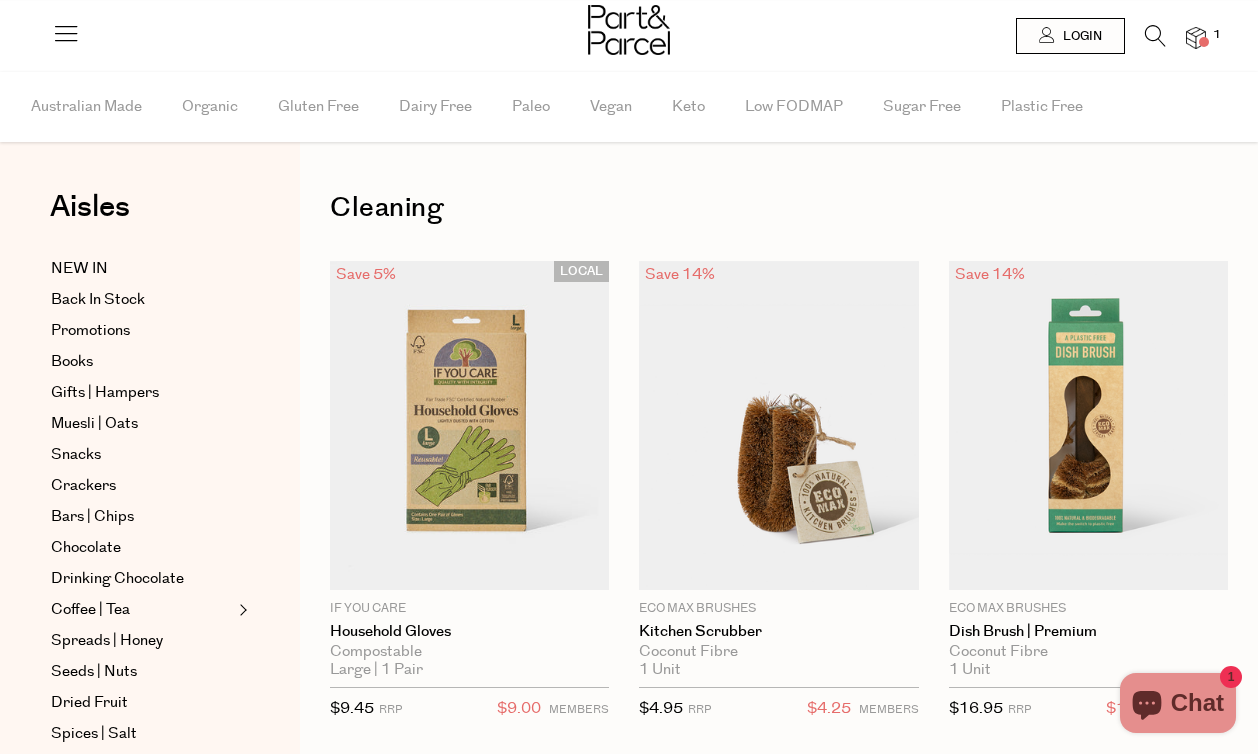 scroll, scrollTop: 0, scrollLeft: 0, axis: both 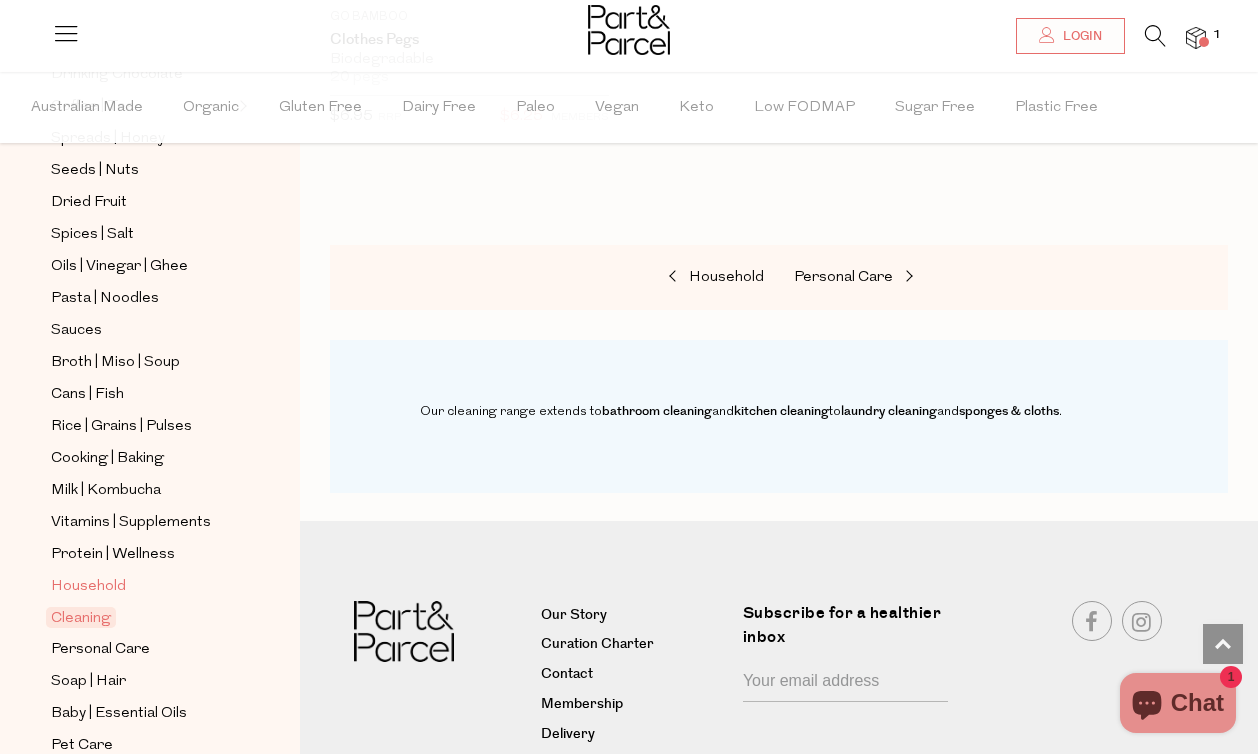 click on "Household" at bounding box center (88, 587) 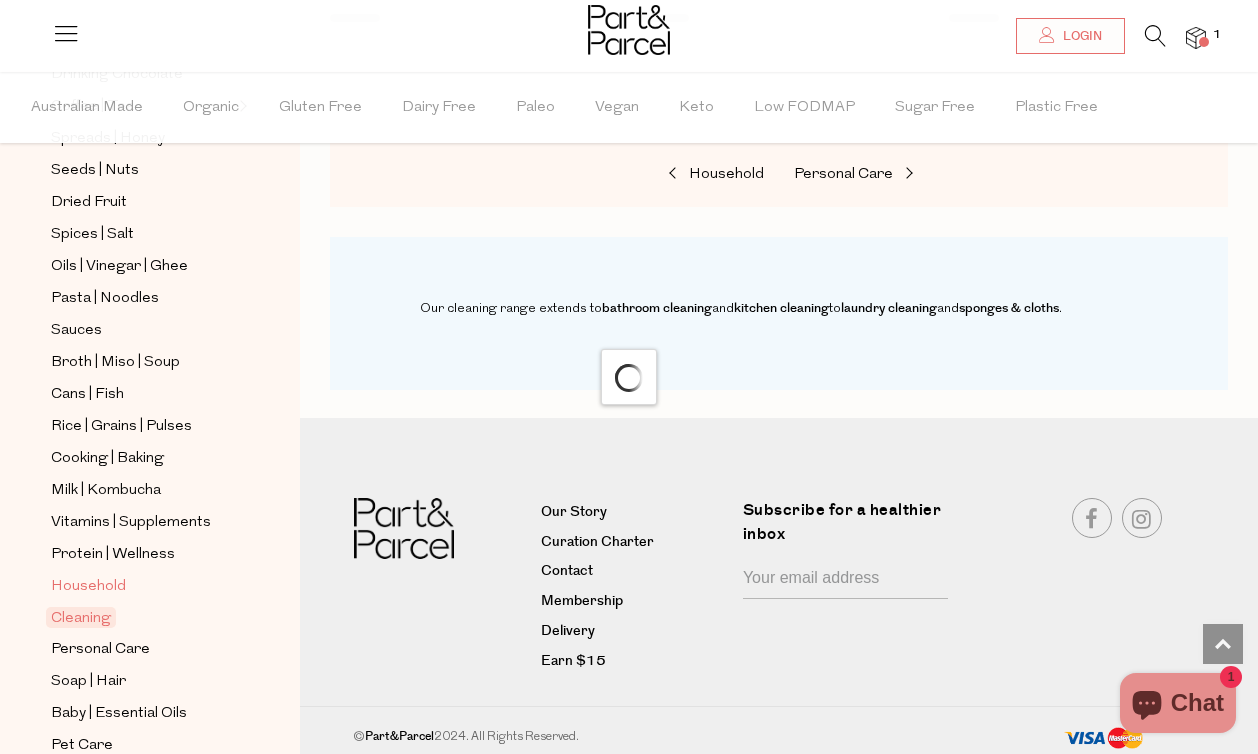 scroll, scrollTop: 0, scrollLeft: 0, axis: both 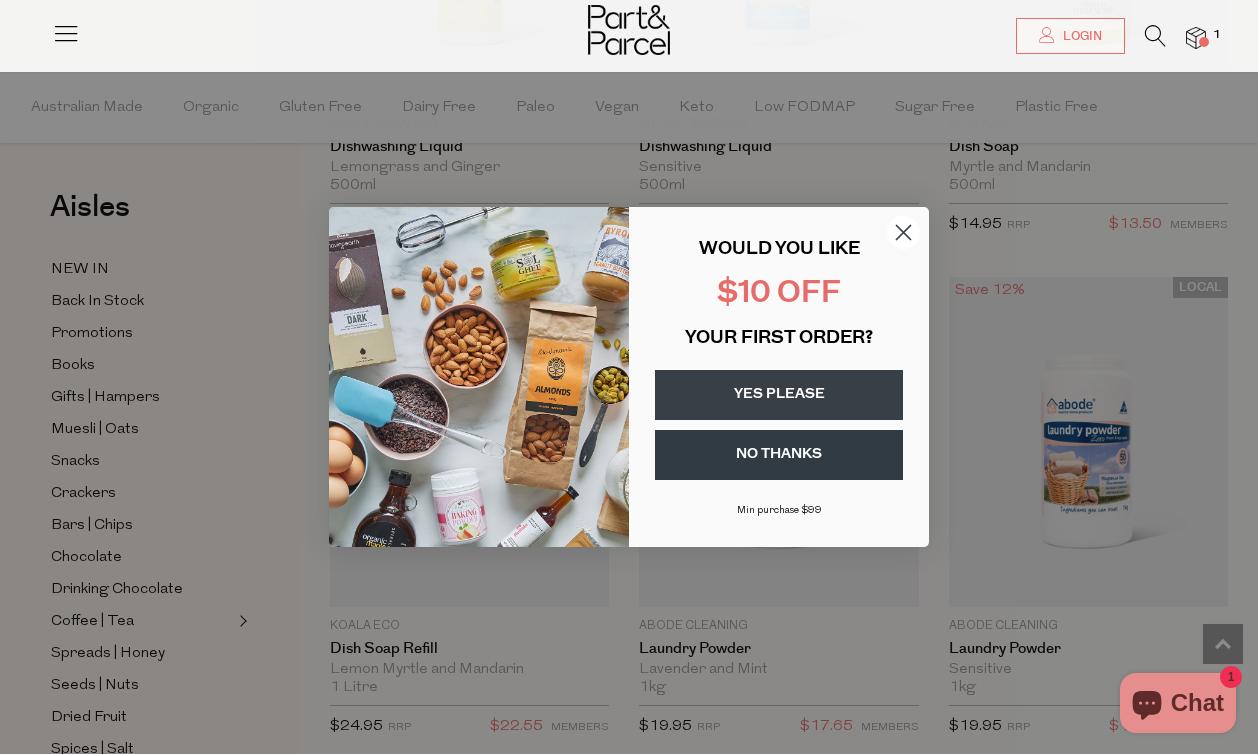 click on "YES PLEASE" at bounding box center (779, 395) 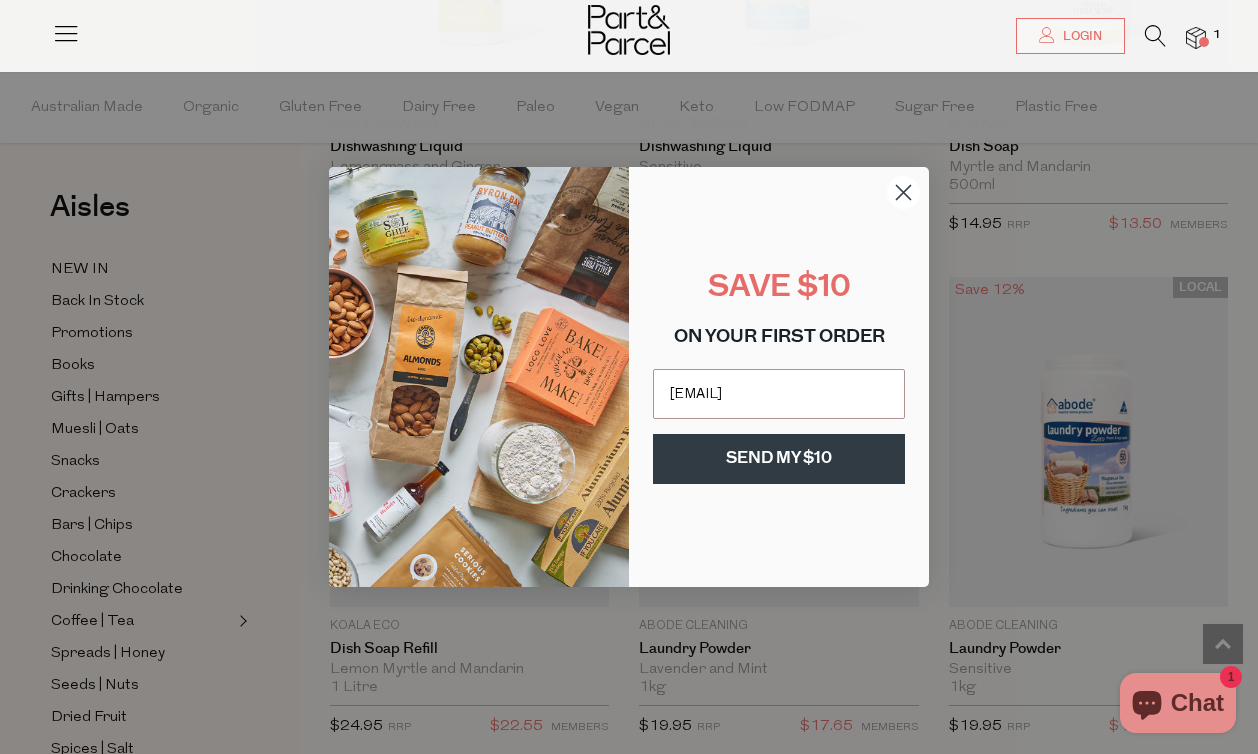 type on "juliagroves@gmail.com" 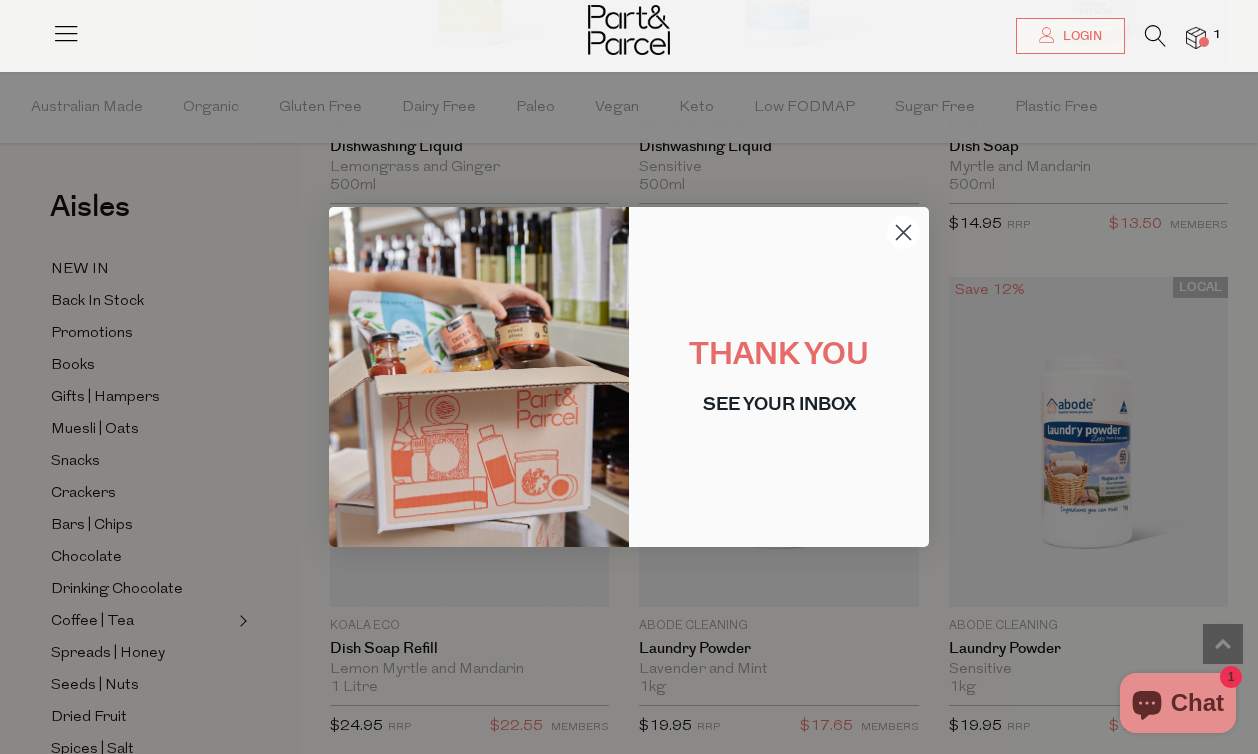 click 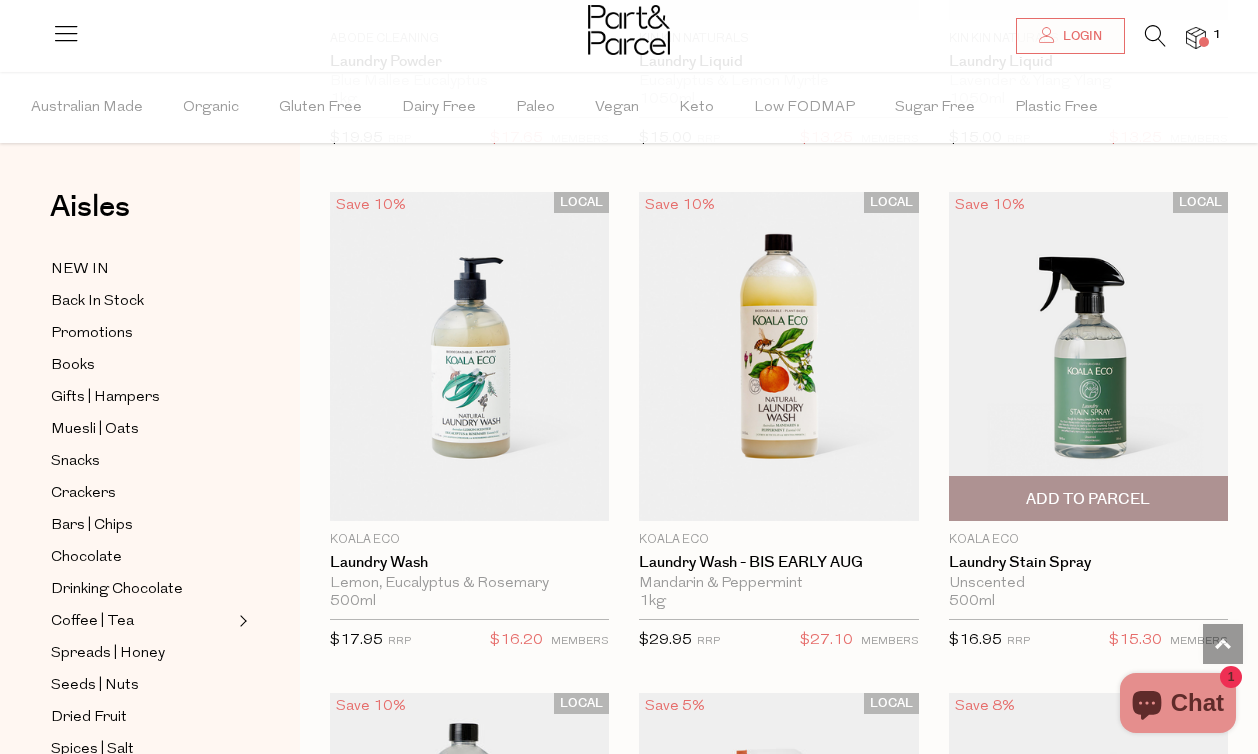 scroll, scrollTop: 7101, scrollLeft: 0, axis: vertical 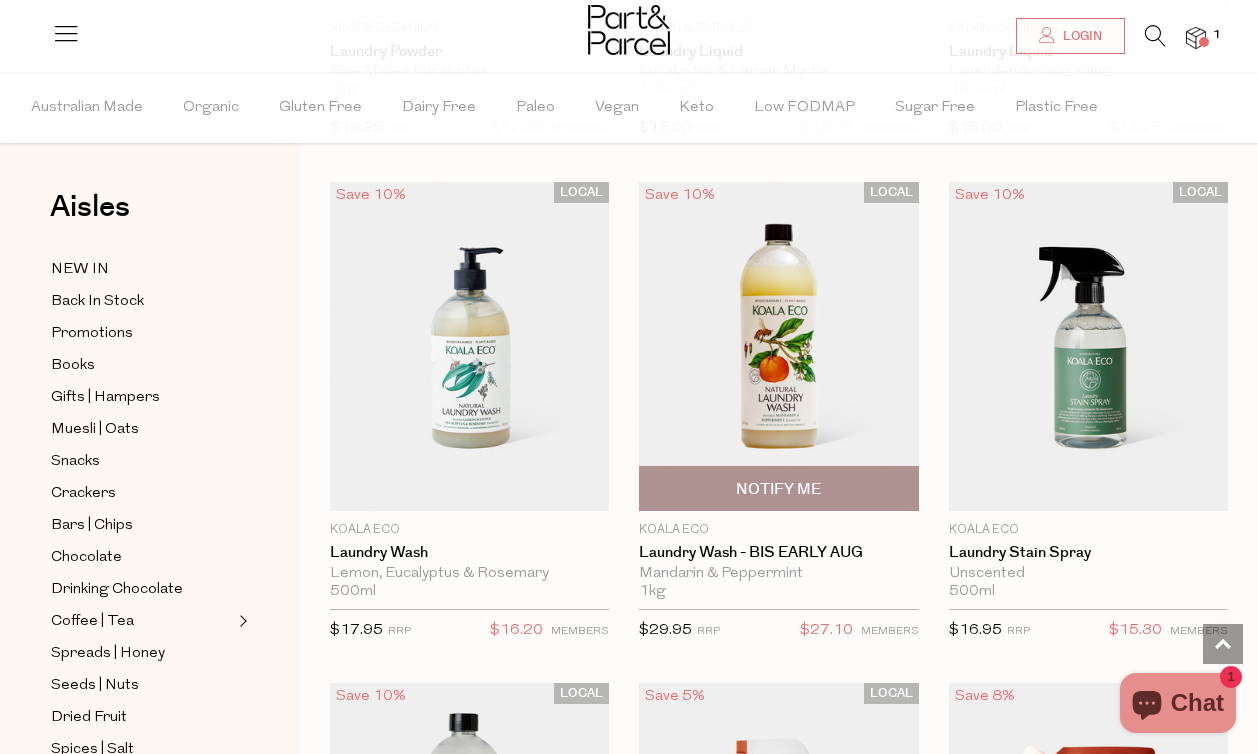 click at bounding box center (778, 346) 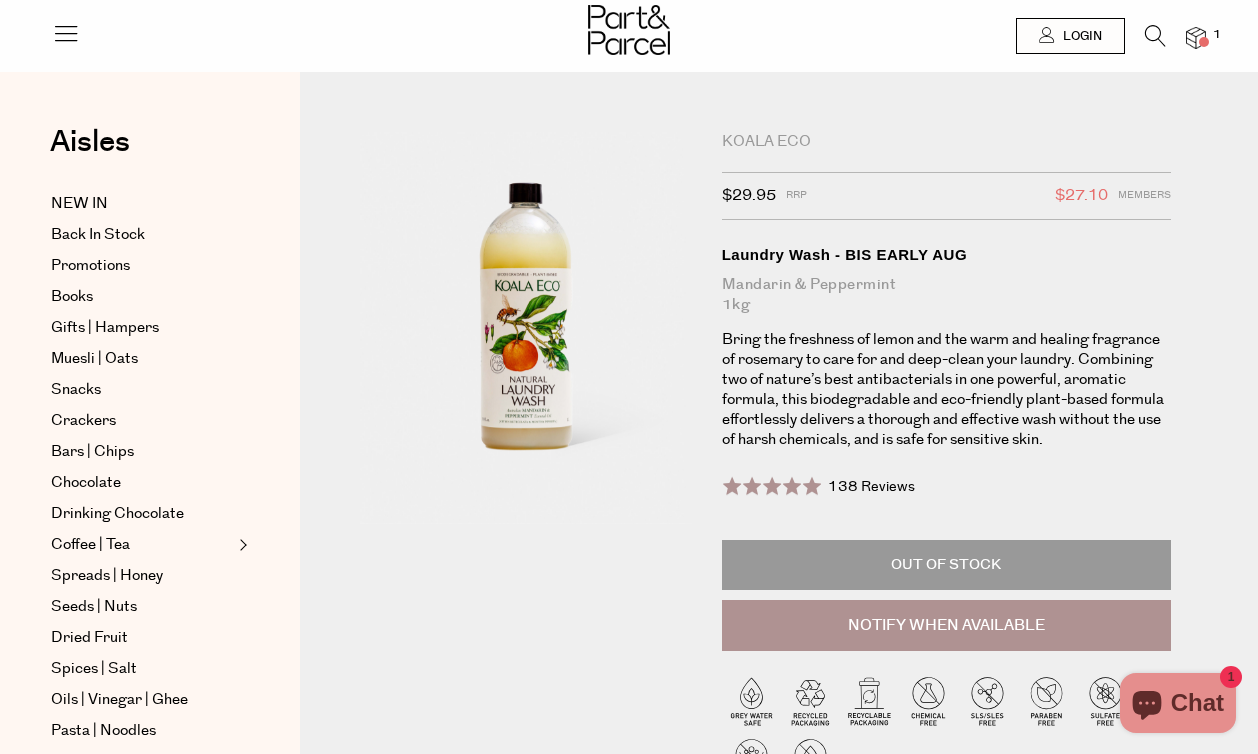 scroll, scrollTop: 0, scrollLeft: 0, axis: both 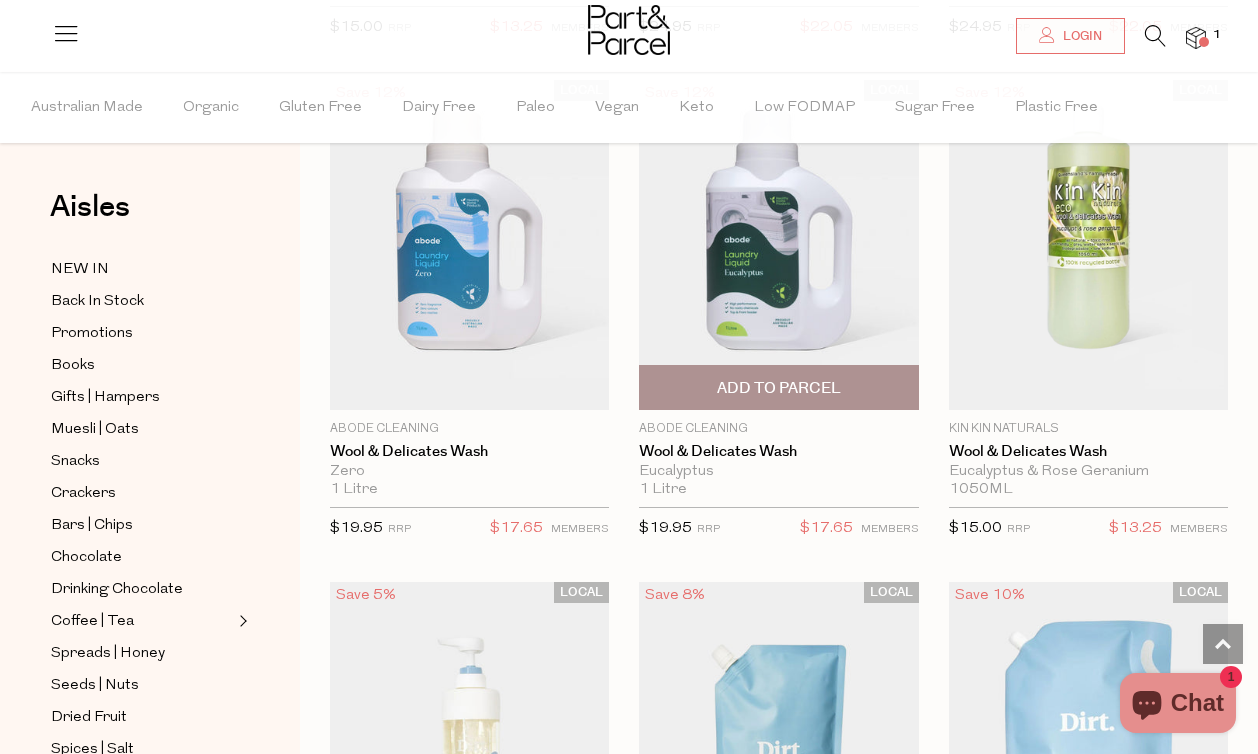 click at bounding box center (778, 245) 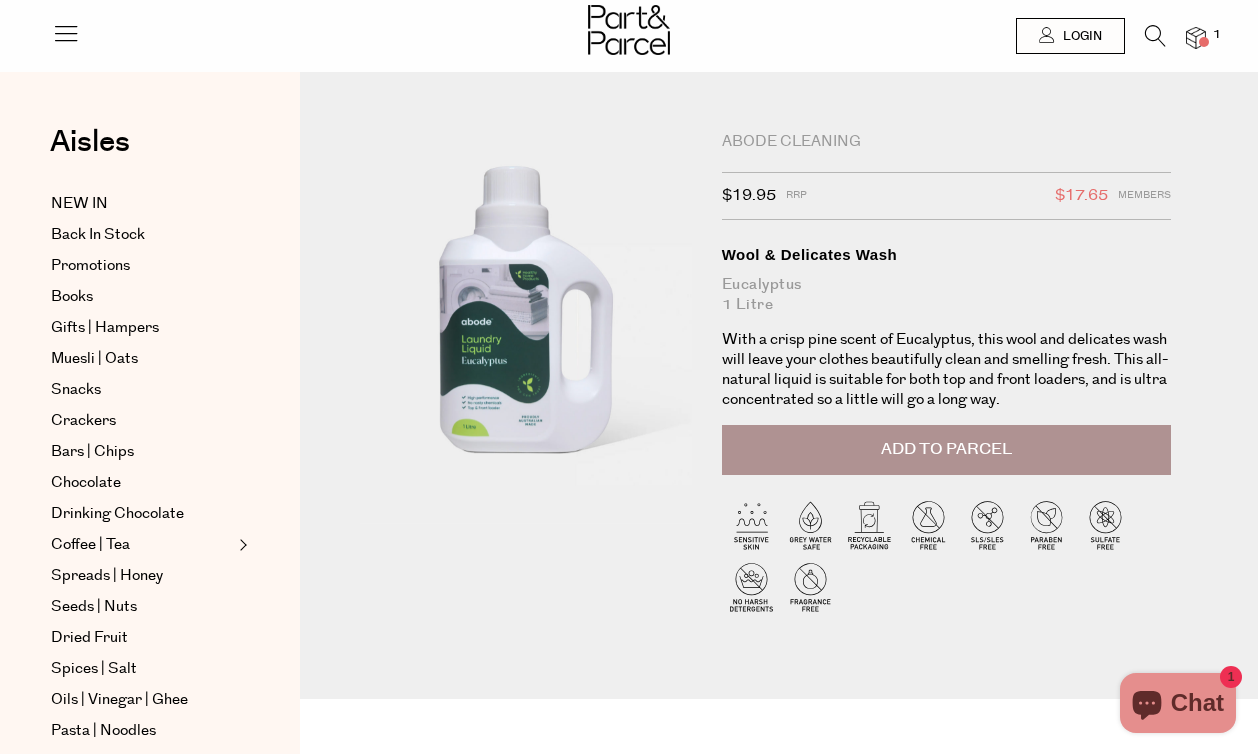 scroll, scrollTop: 0, scrollLeft: 0, axis: both 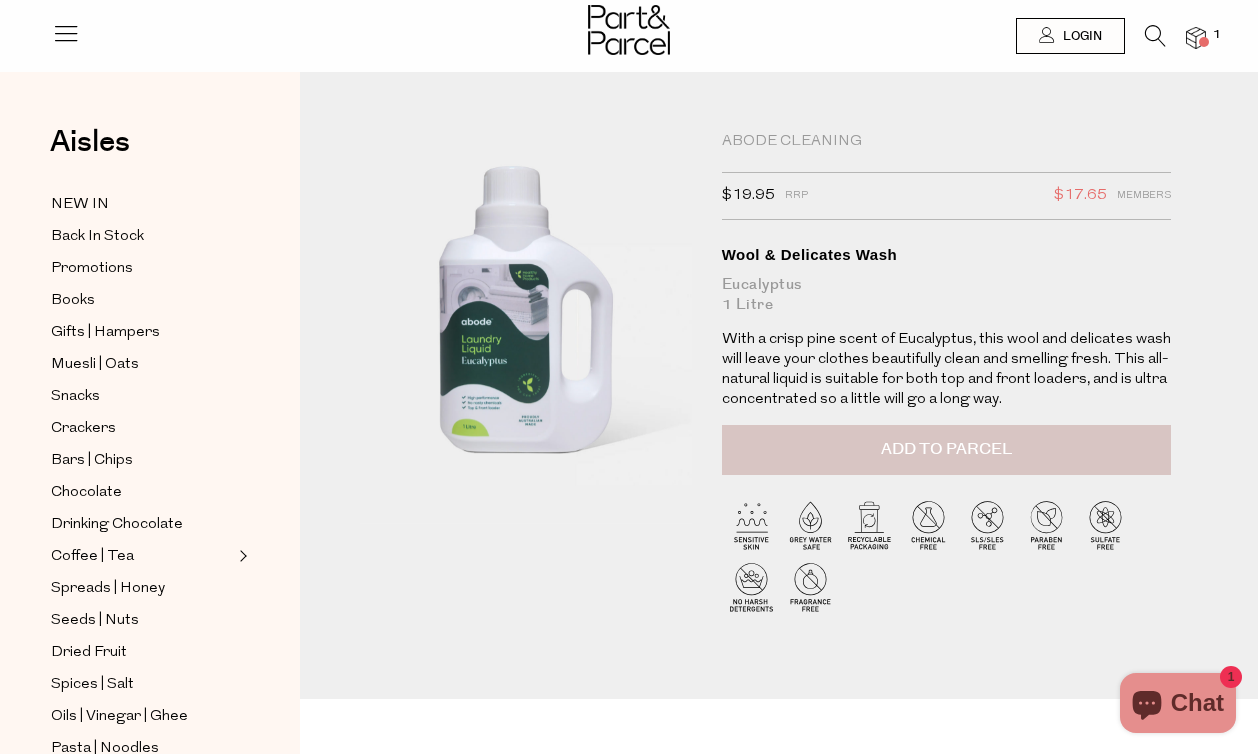 click on "Add to Parcel" at bounding box center (946, 449) 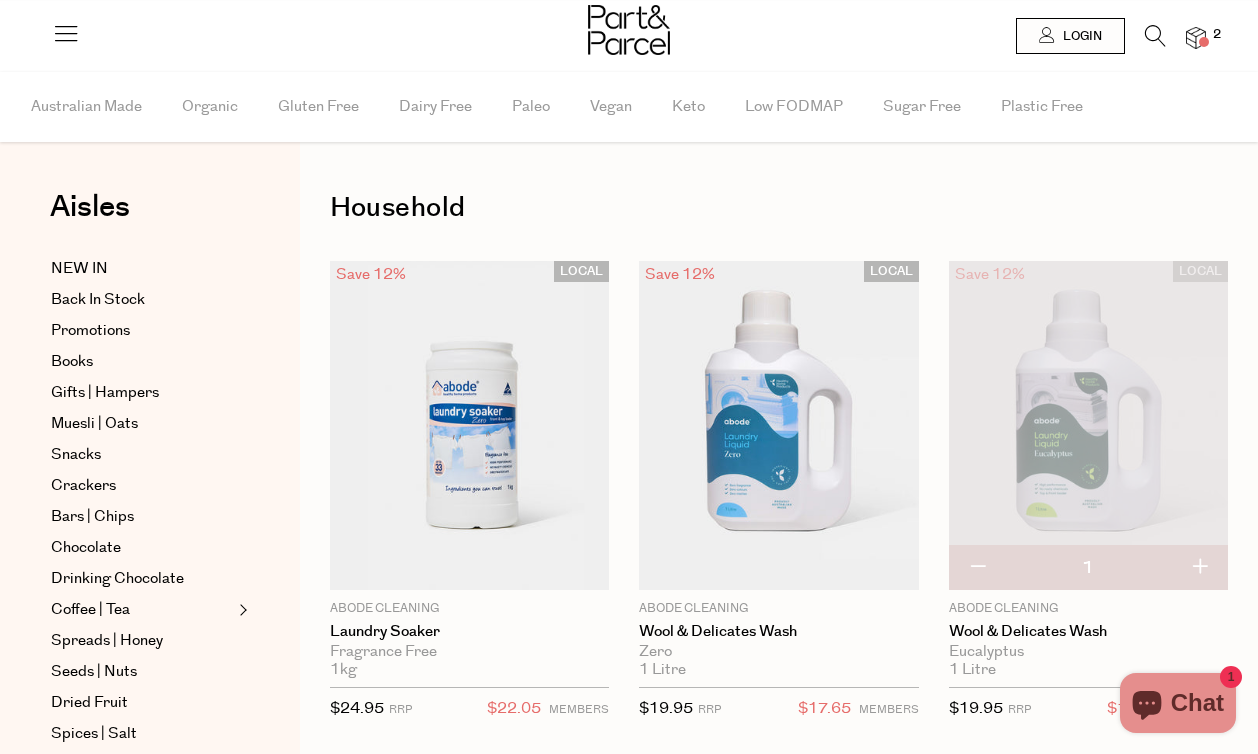 scroll, scrollTop: 0, scrollLeft: 0, axis: both 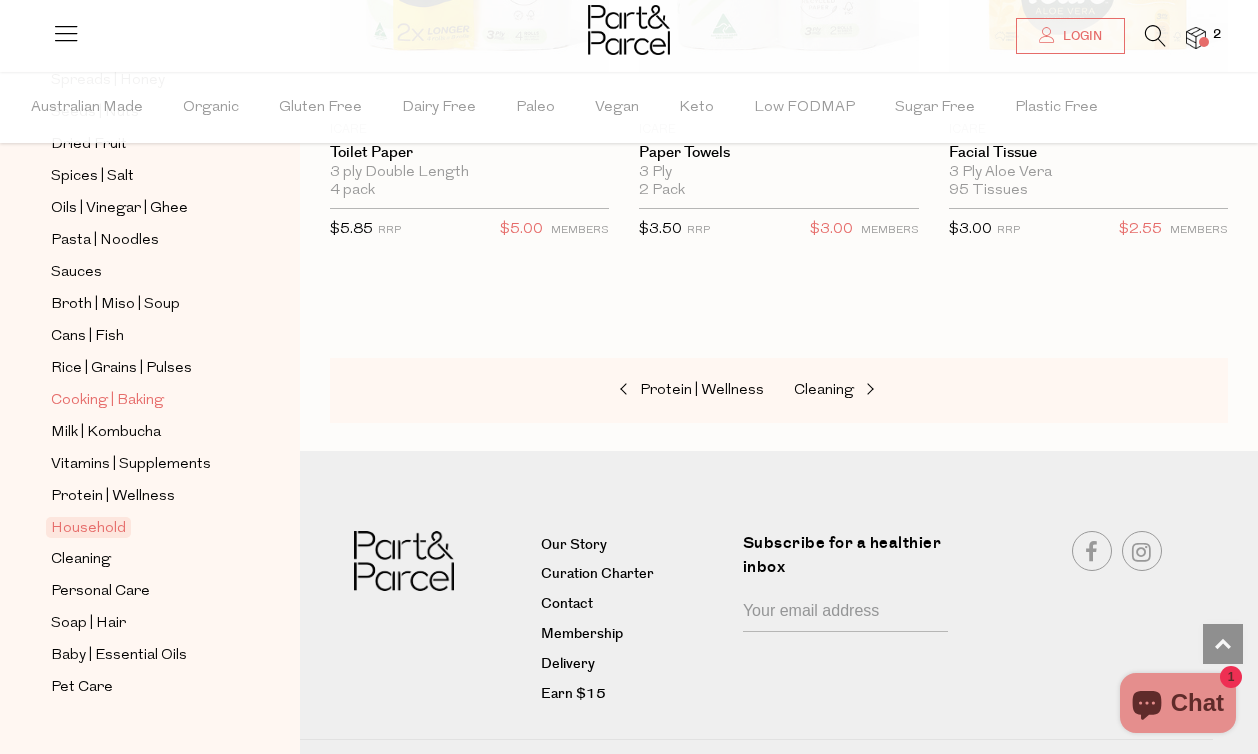 click on "Cooking | Baking" at bounding box center (107, 401) 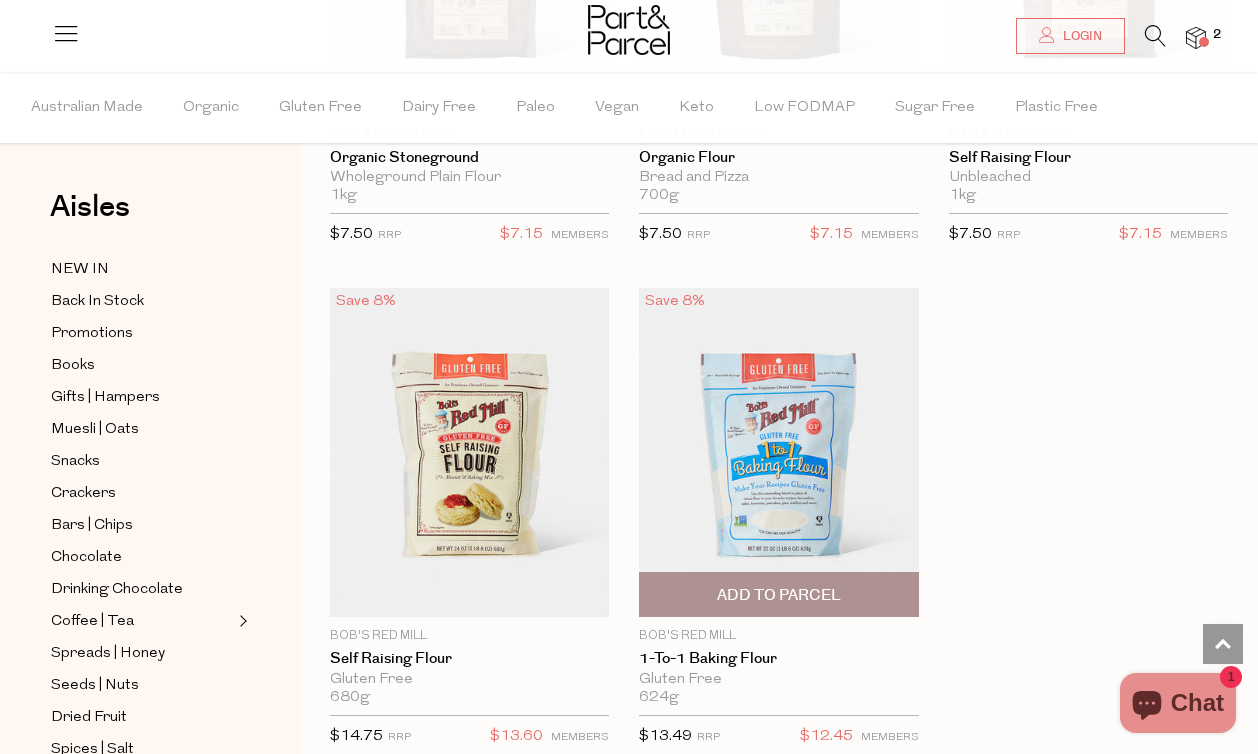 scroll, scrollTop: 7995, scrollLeft: 0, axis: vertical 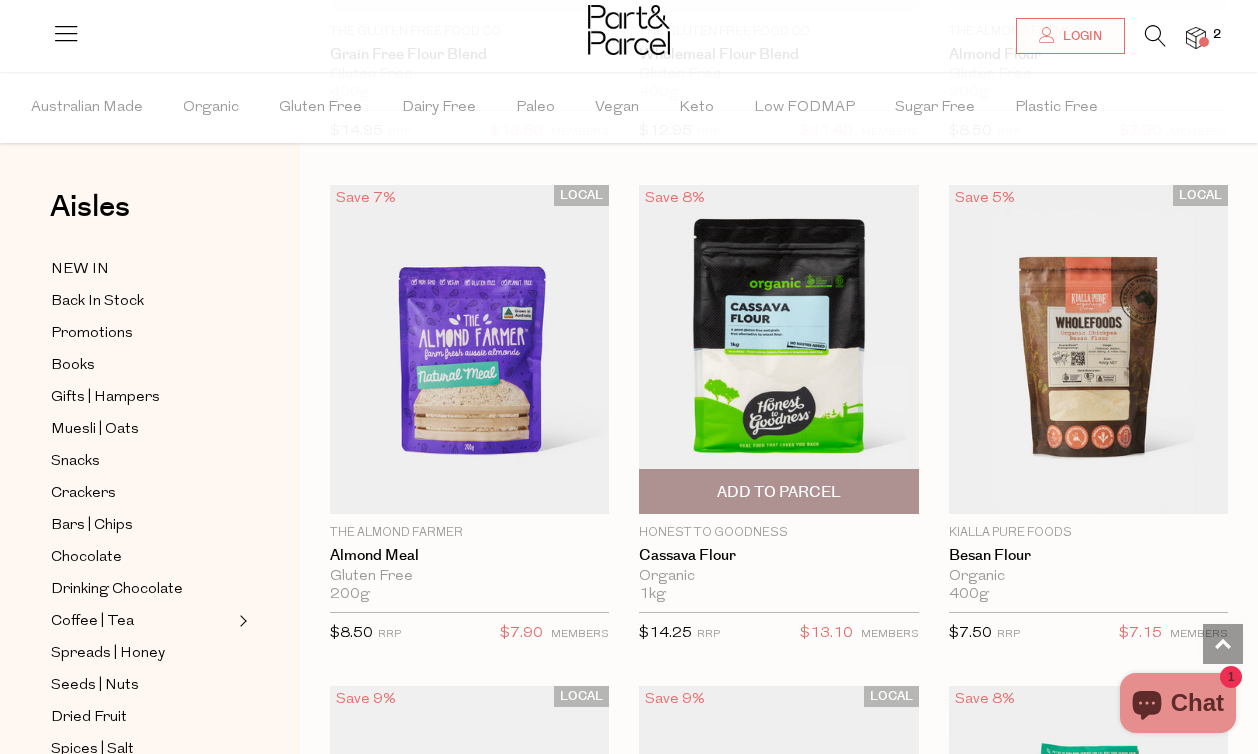 click on "Add To Parcel" at bounding box center [779, 492] 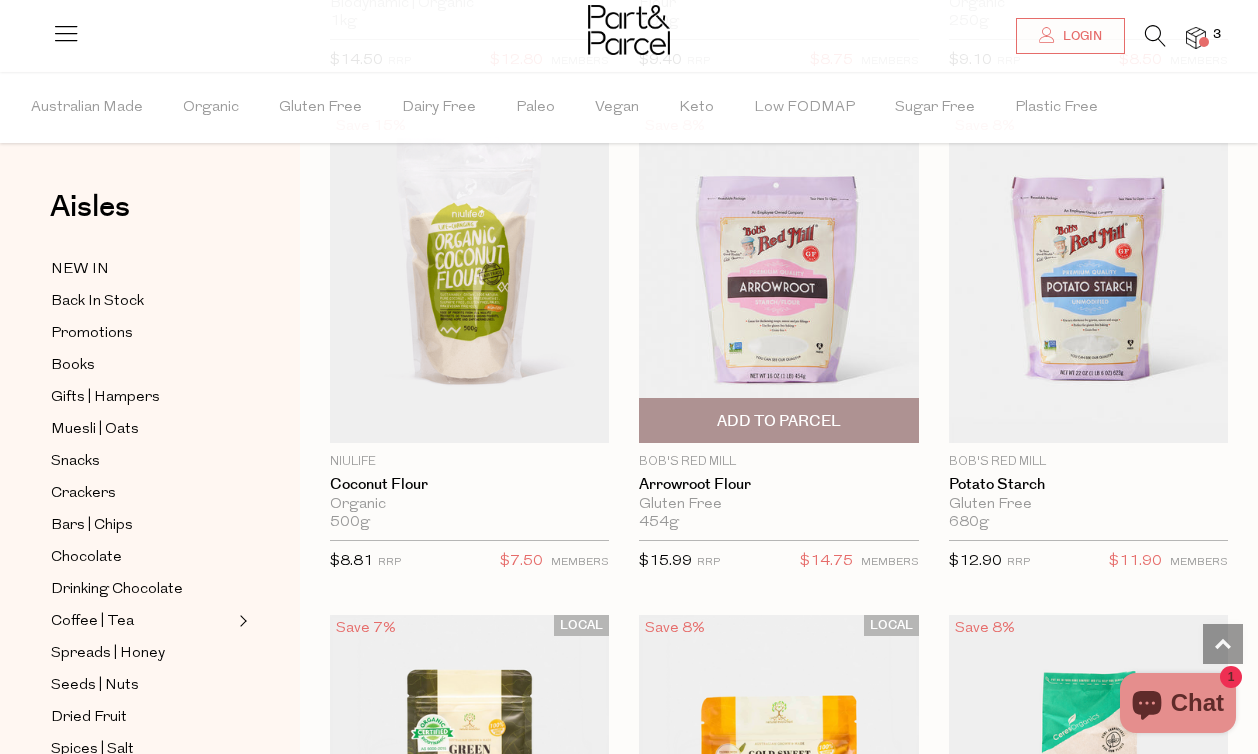 scroll, scrollTop: 10689, scrollLeft: 0, axis: vertical 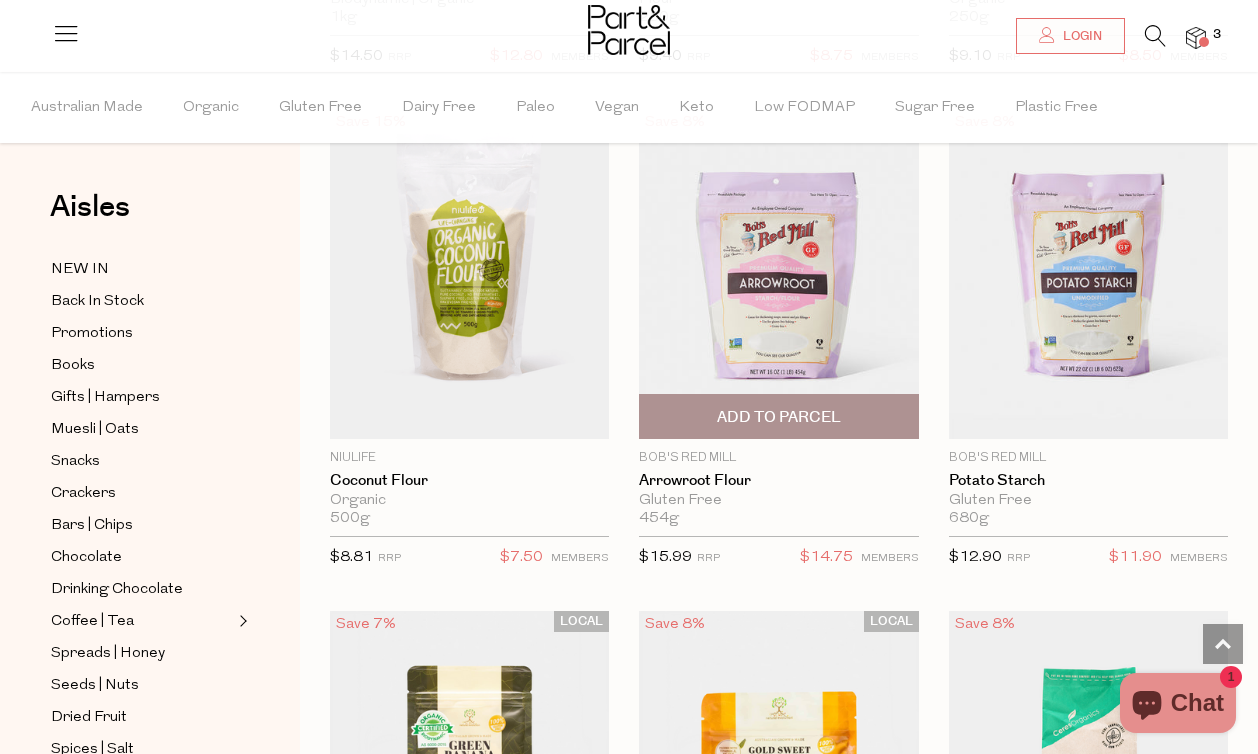 click on "Add To Parcel" at bounding box center (779, 417) 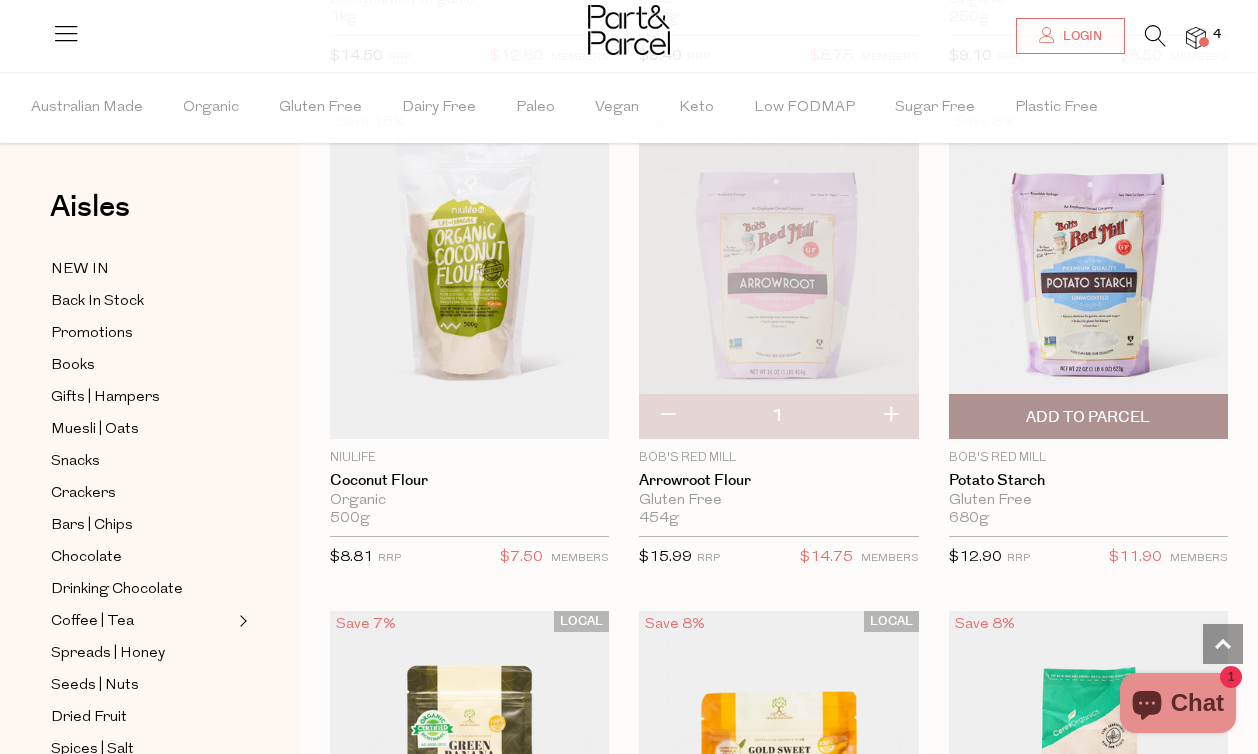 click on "Add To Parcel" at bounding box center (1088, 417) 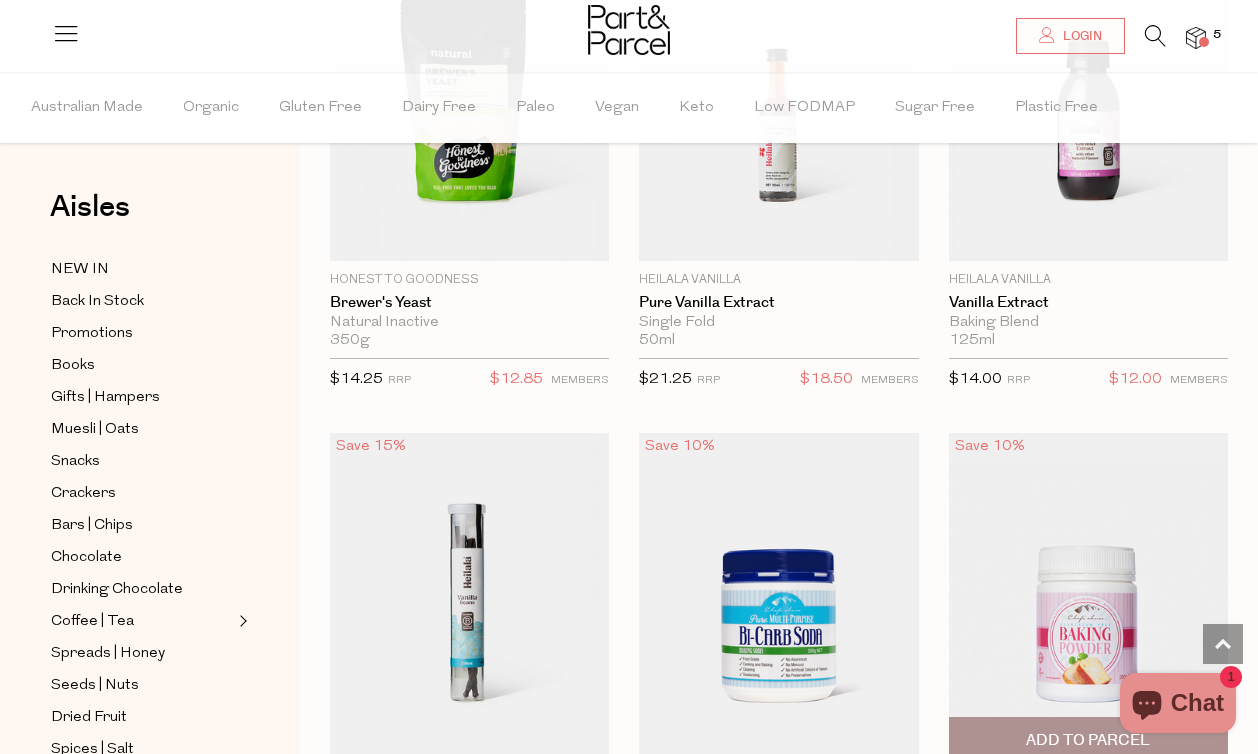scroll, scrollTop: 12339, scrollLeft: 0, axis: vertical 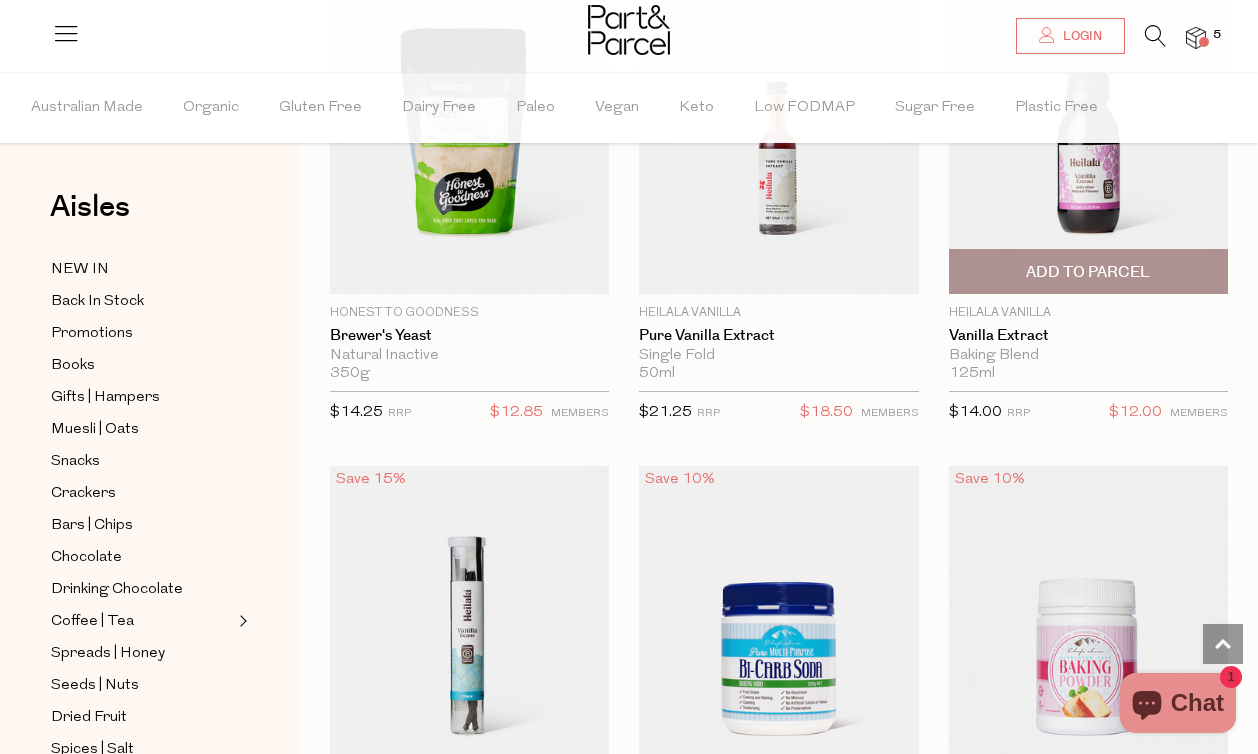 click at bounding box center [1088, 129] 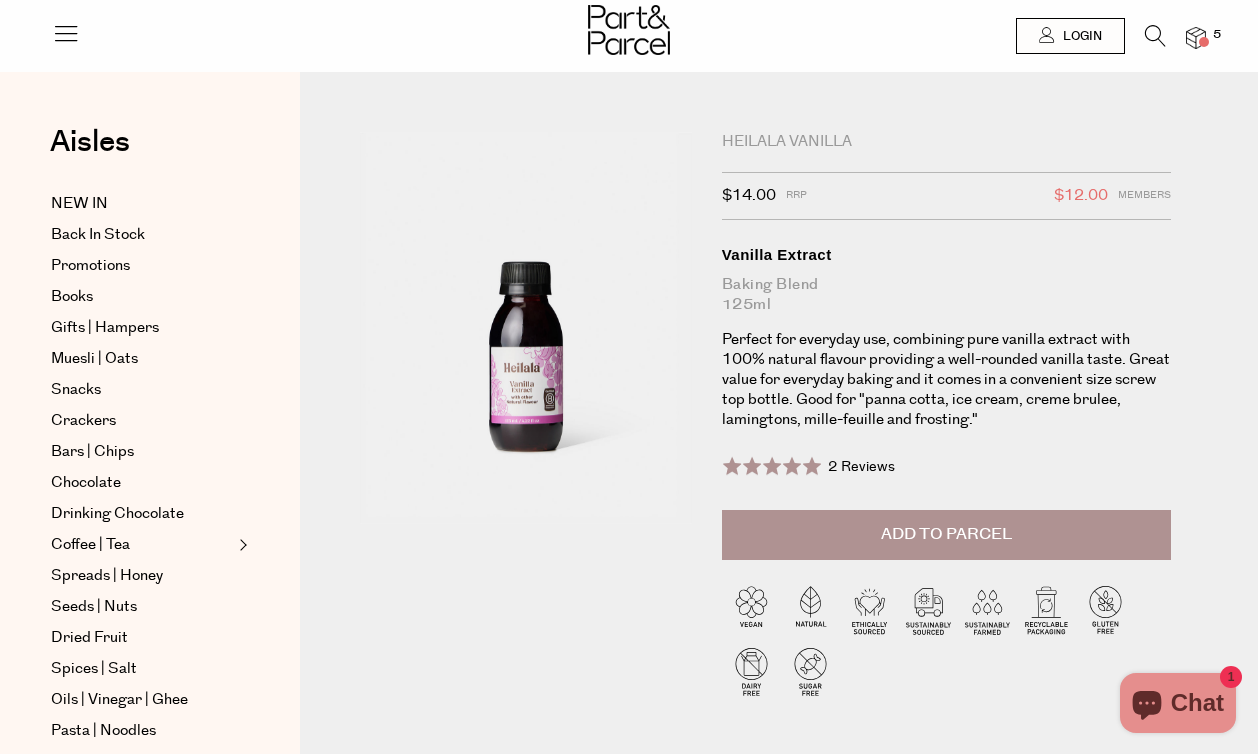 scroll, scrollTop: 0, scrollLeft: 0, axis: both 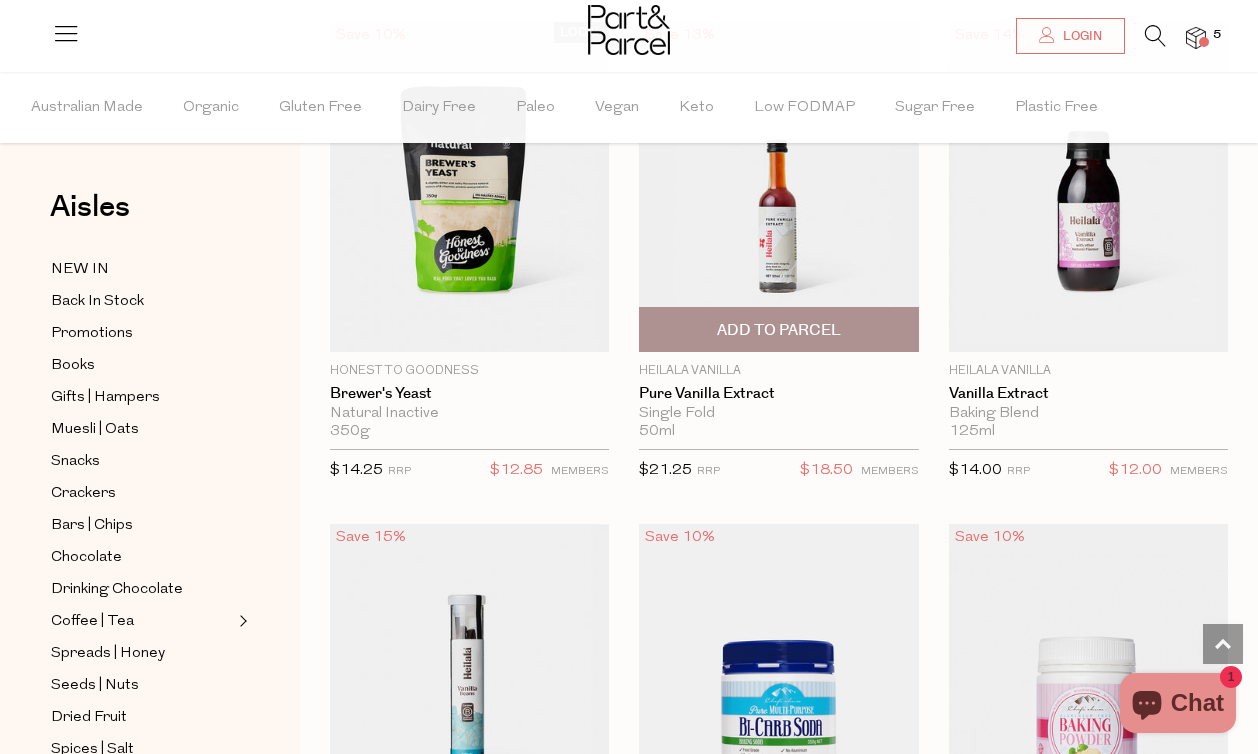 click on "Add To Parcel" at bounding box center [779, 330] 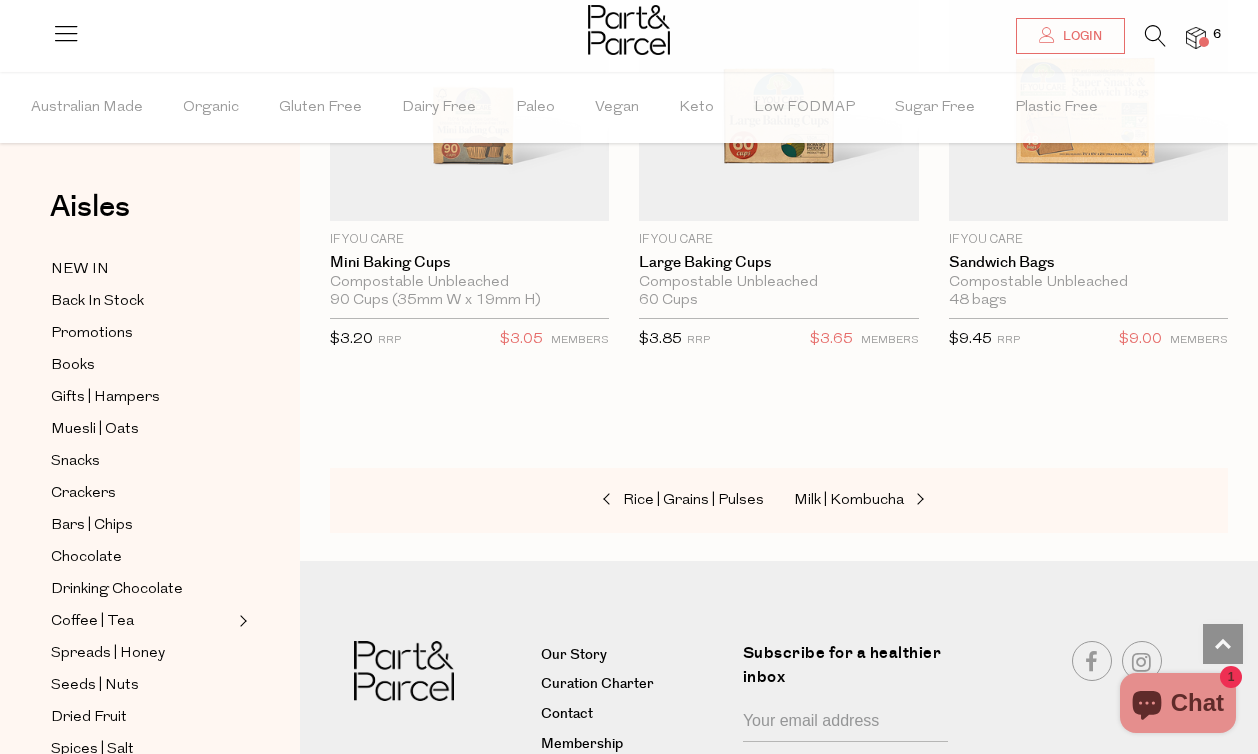scroll, scrollTop: 13416, scrollLeft: 0, axis: vertical 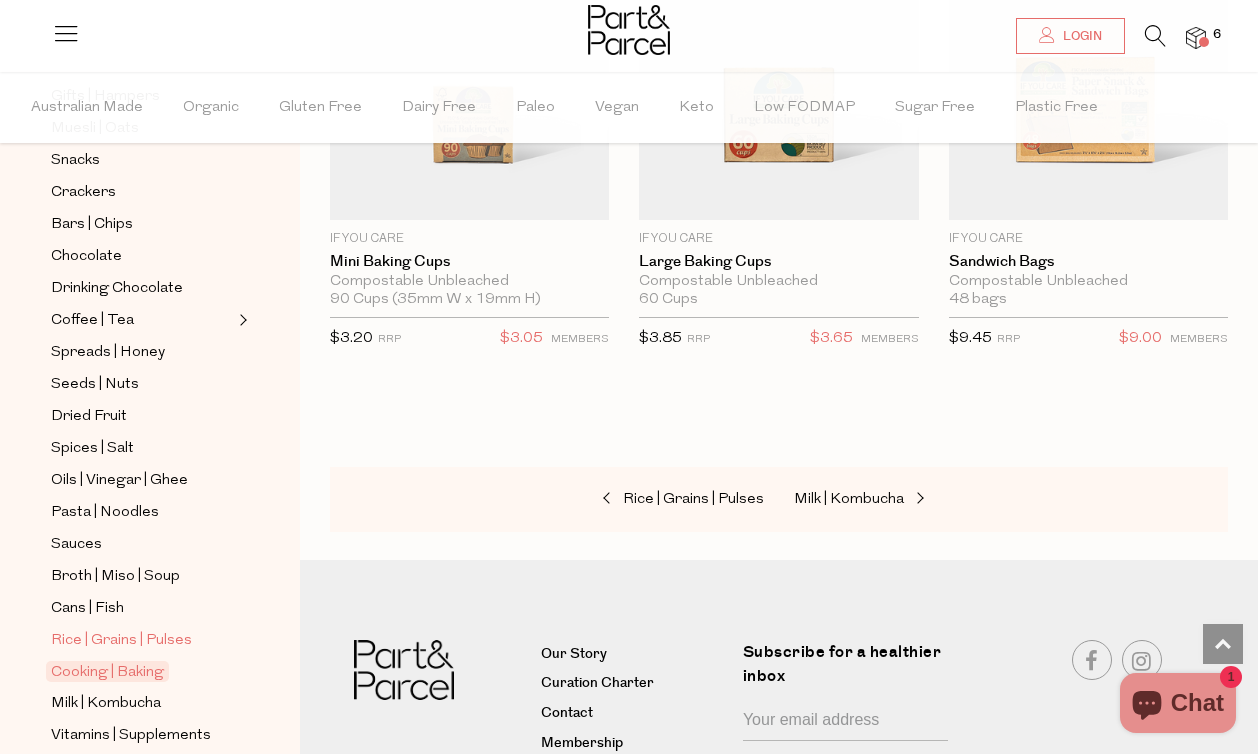 click on "Rice | Grains | Pulses" at bounding box center (121, 641) 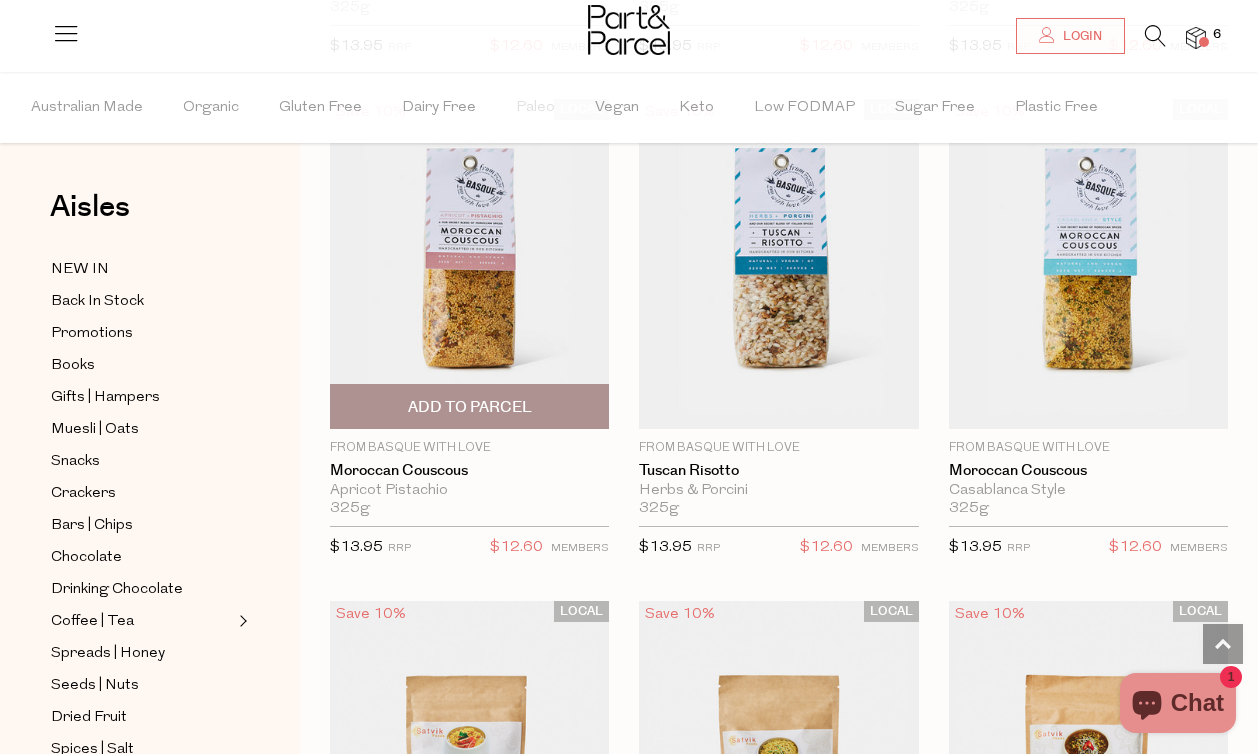 scroll, scrollTop: 5178, scrollLeft: 0, axis: vertical 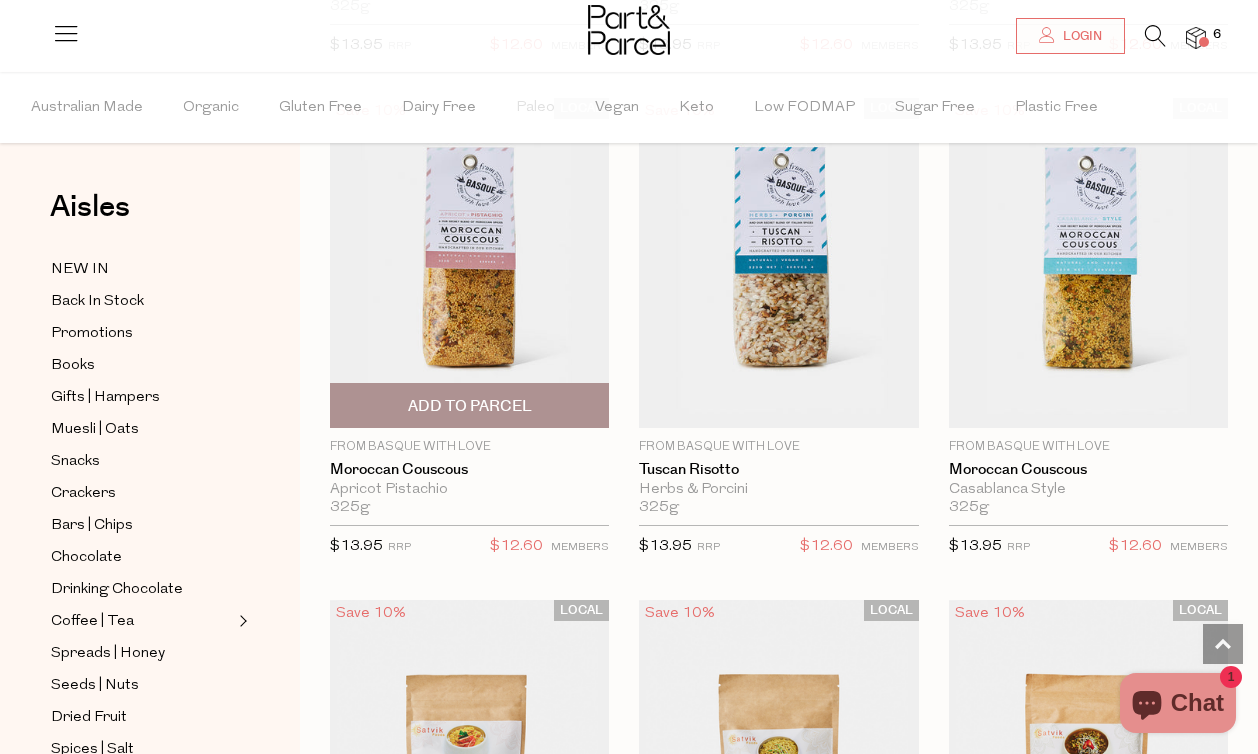 click at bounding box center (469, 263) 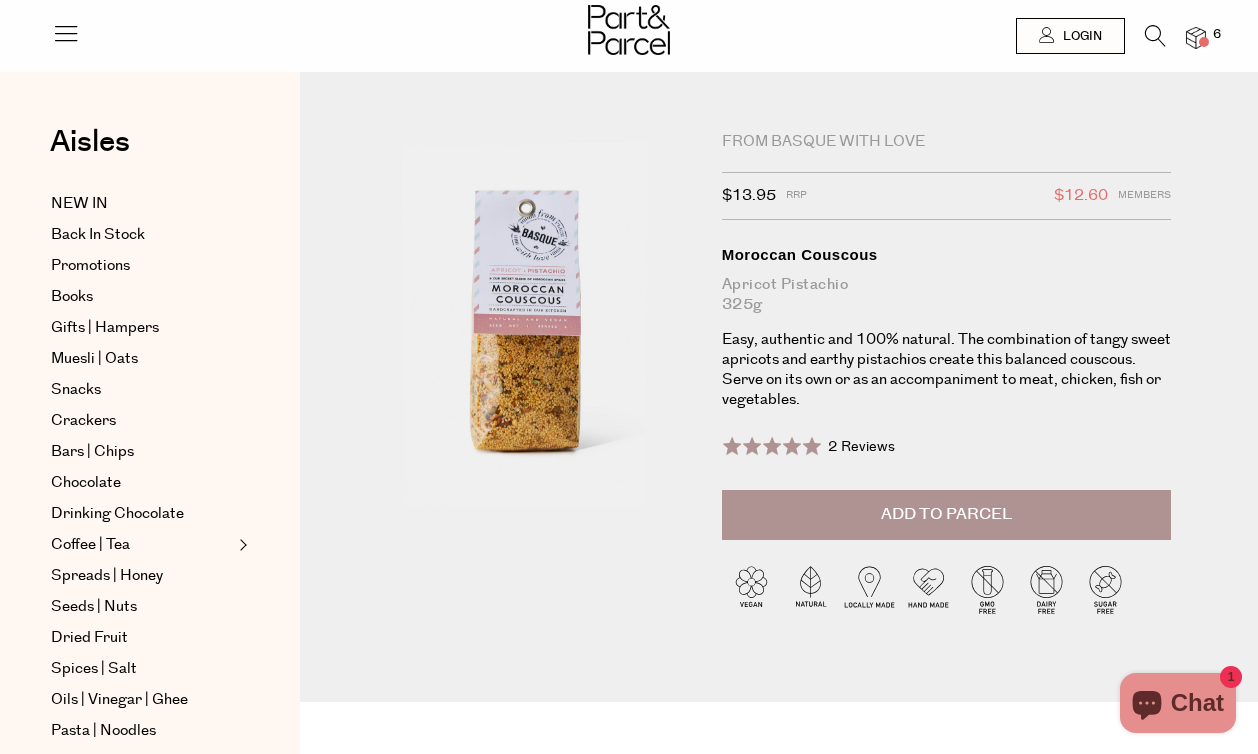 scroll, scrollTop: 0, scrollLeft: 0, axis: both 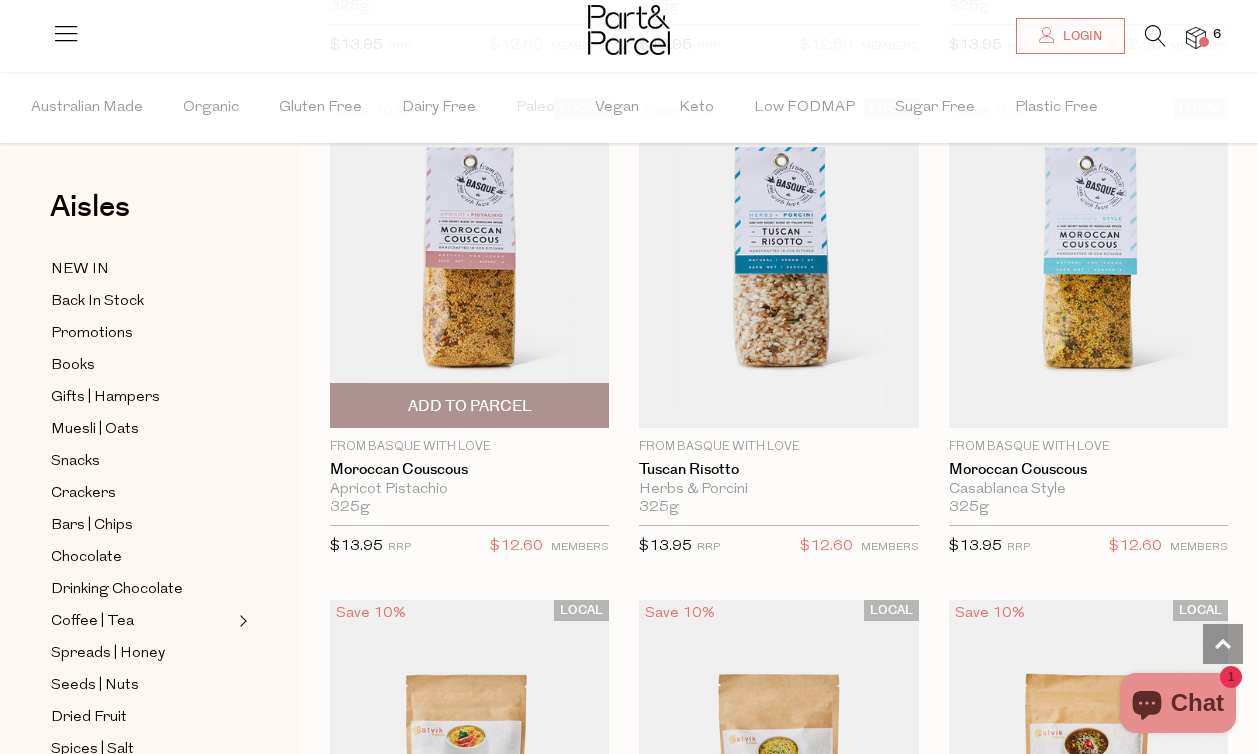 click on "Add To Parcel" at bounding box center (470, 406) 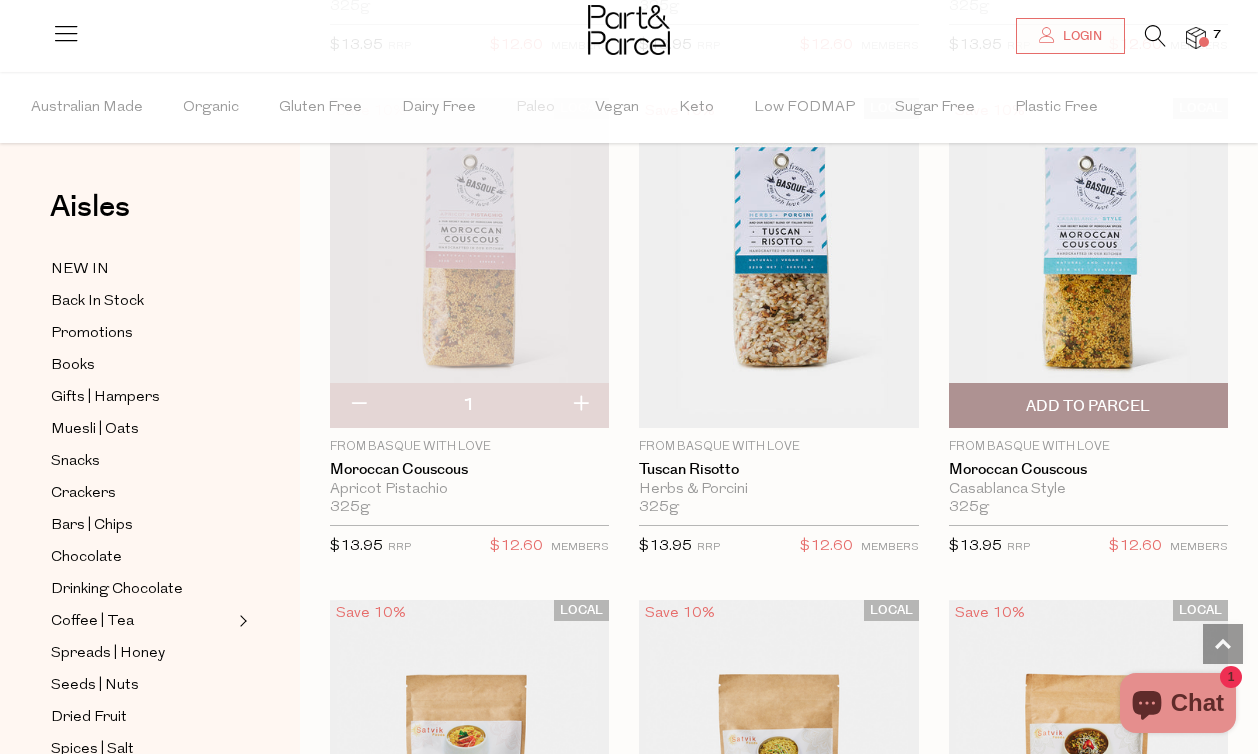 click at bounding box center [1088, 263] 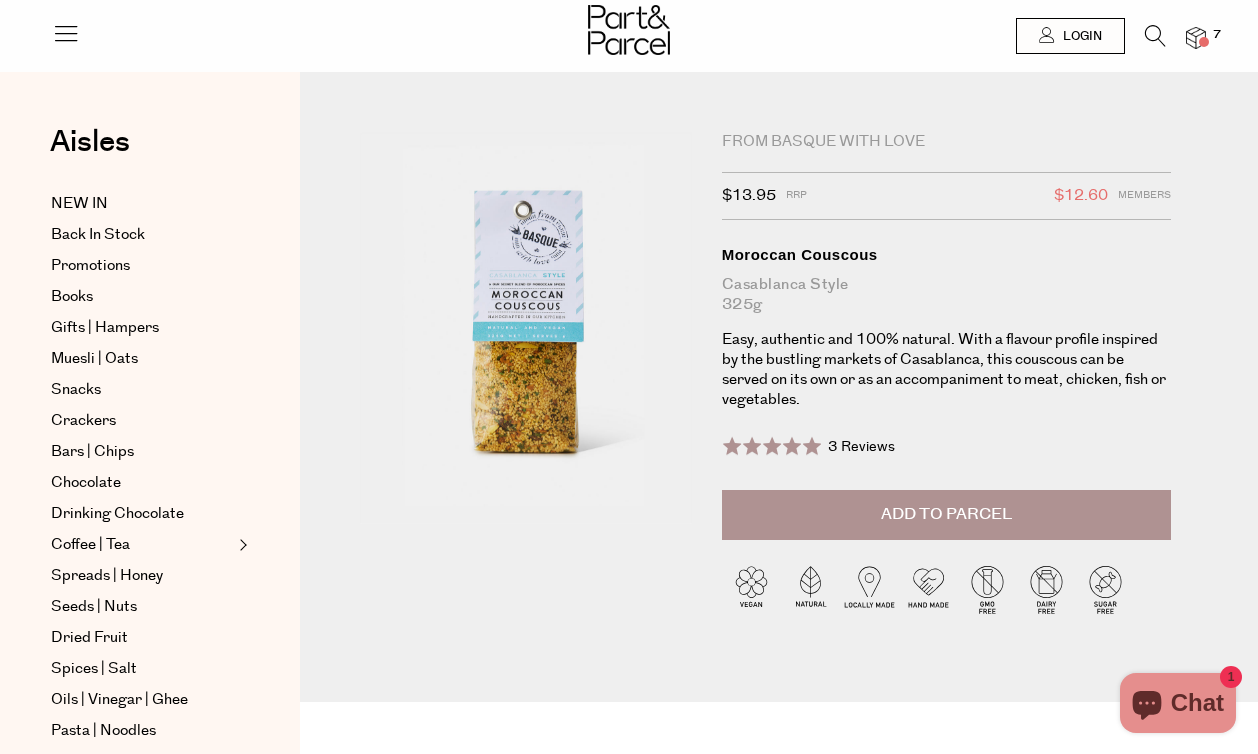 scroll, scrollTop: 0, scrollLeft: 0, axis: both 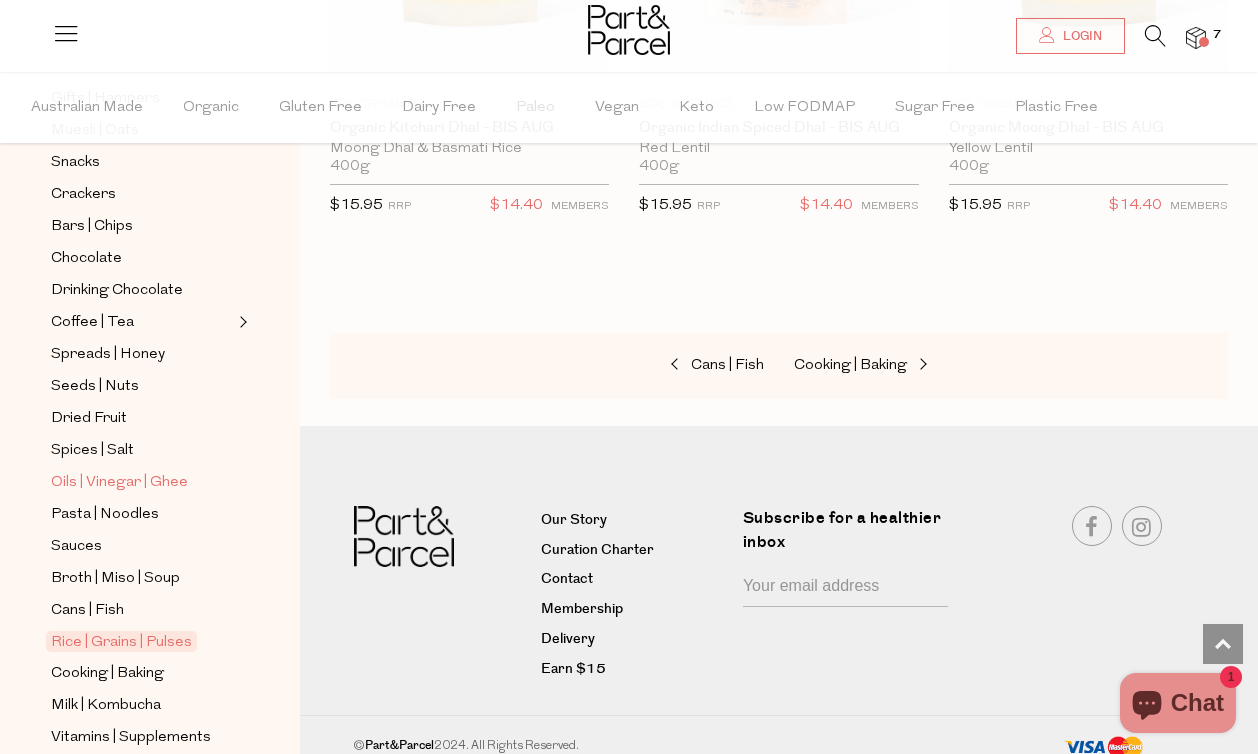 click on "Oils | Vinegar | Ghee" at bounding box center [119, 483] 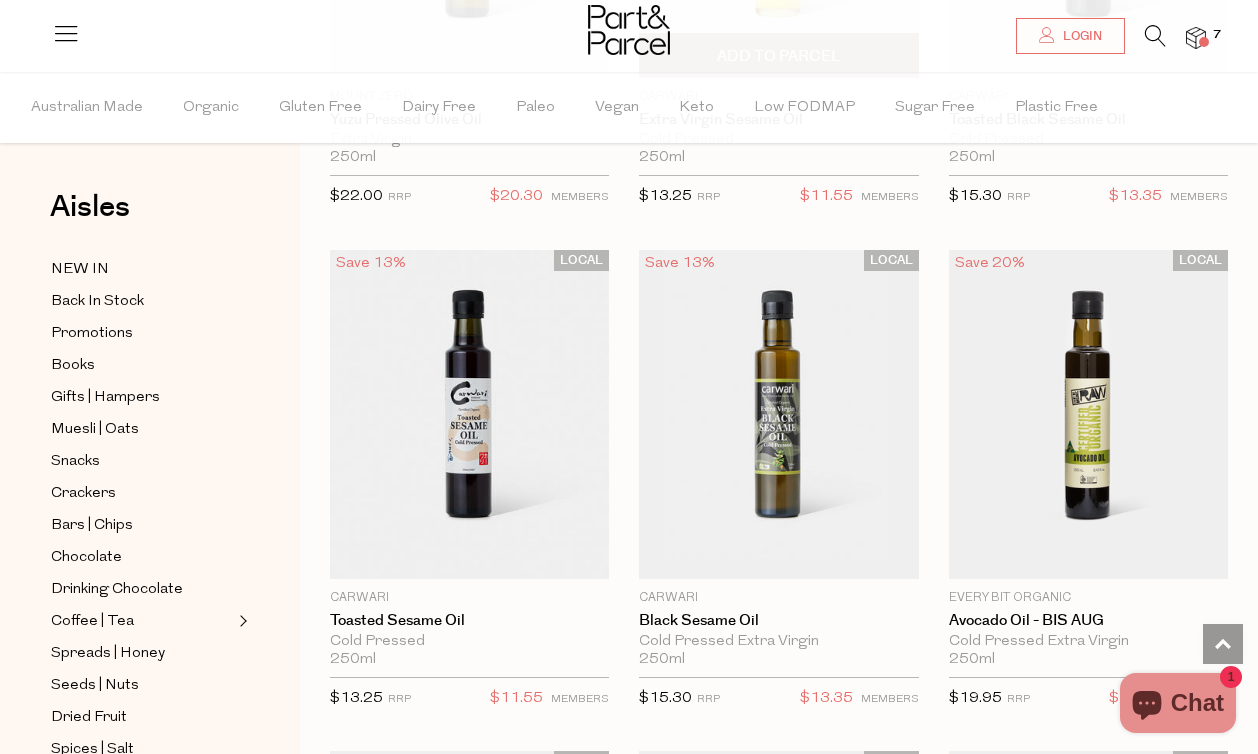 scroll, scrollTop: 1518, scrollLeft: 0, axis: vertical 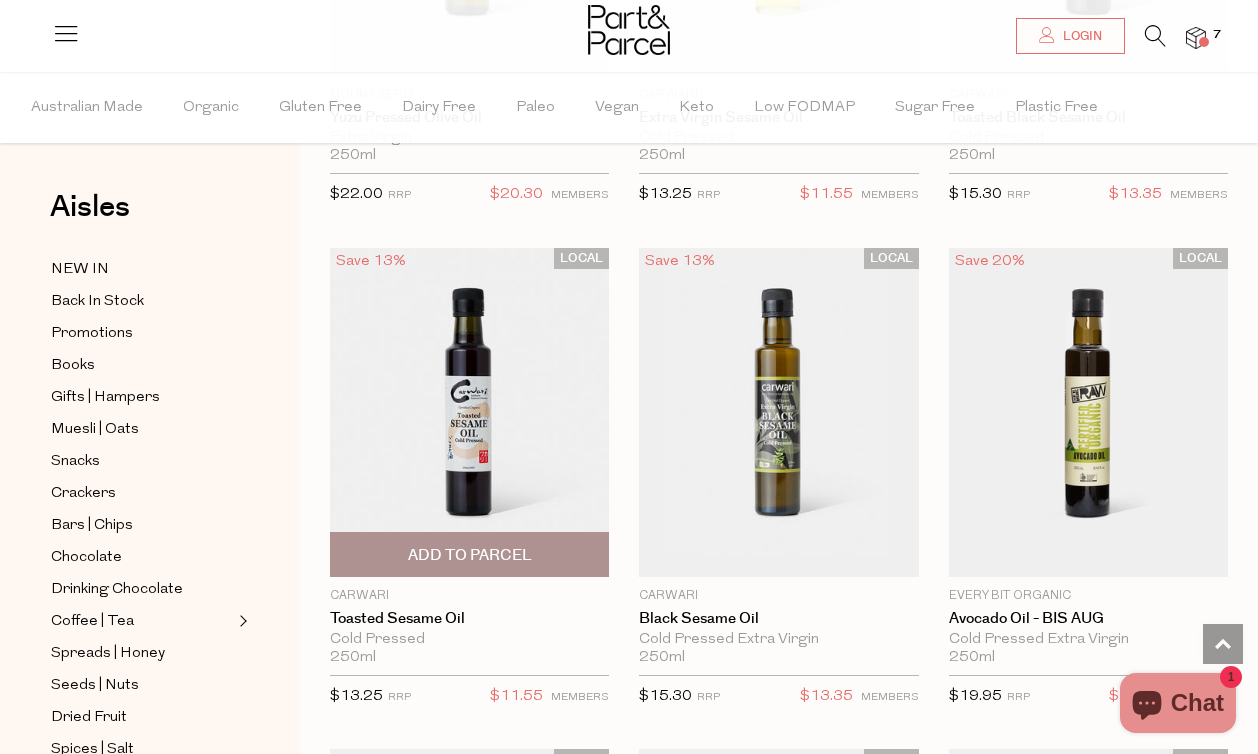 click at bounding box center [469, 412] 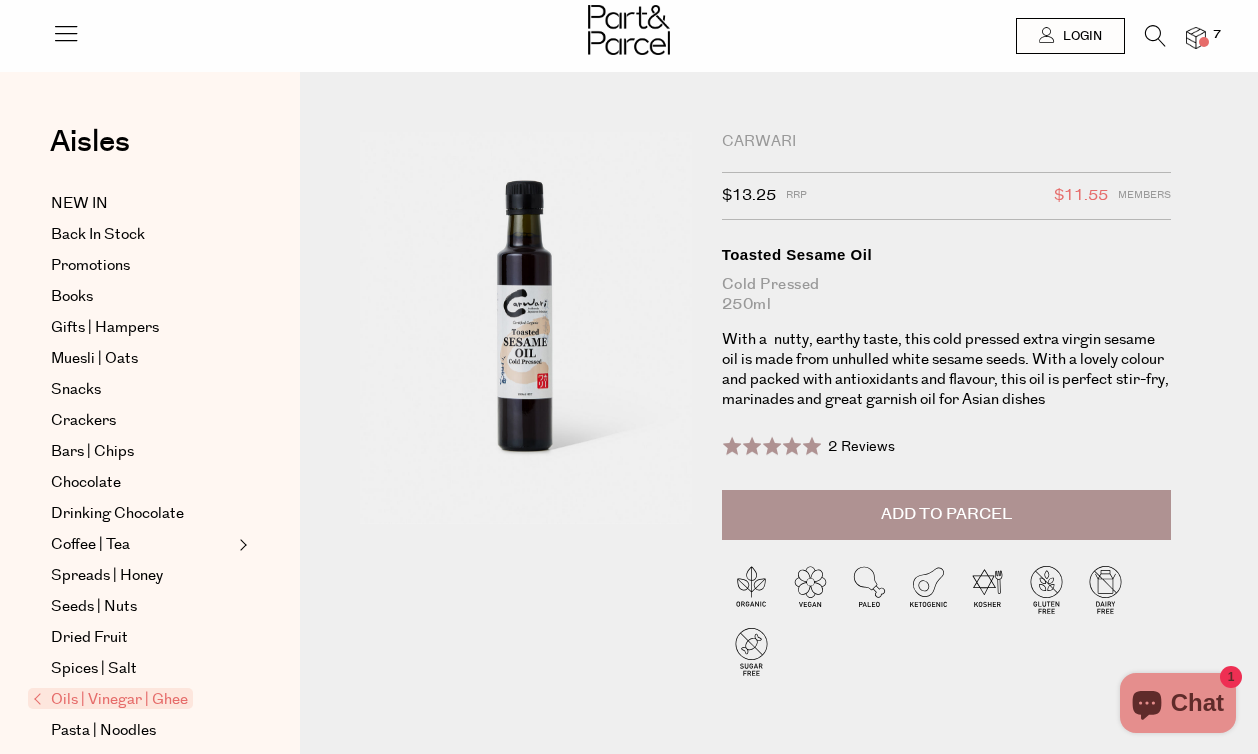 scroll, scrollTop: 0, scrollLeft: 0, axis: both 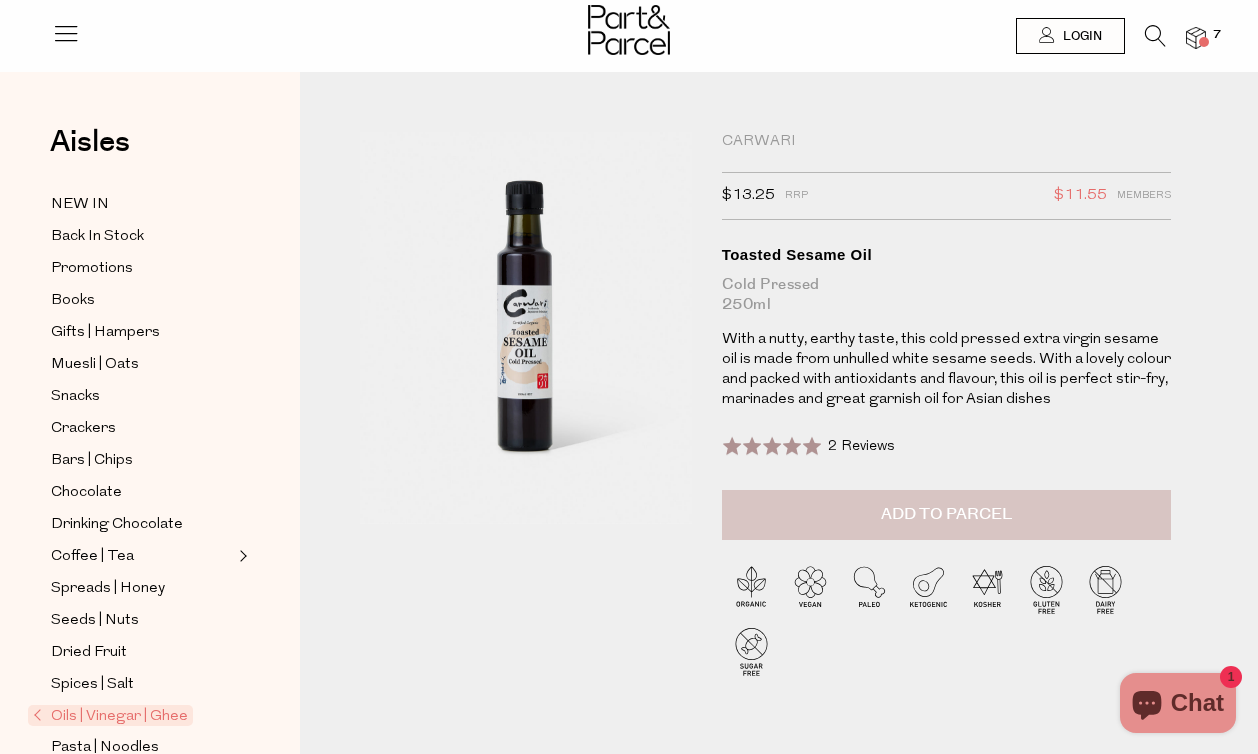 click on "Add to Parcel" at bounding box center (946, 514) 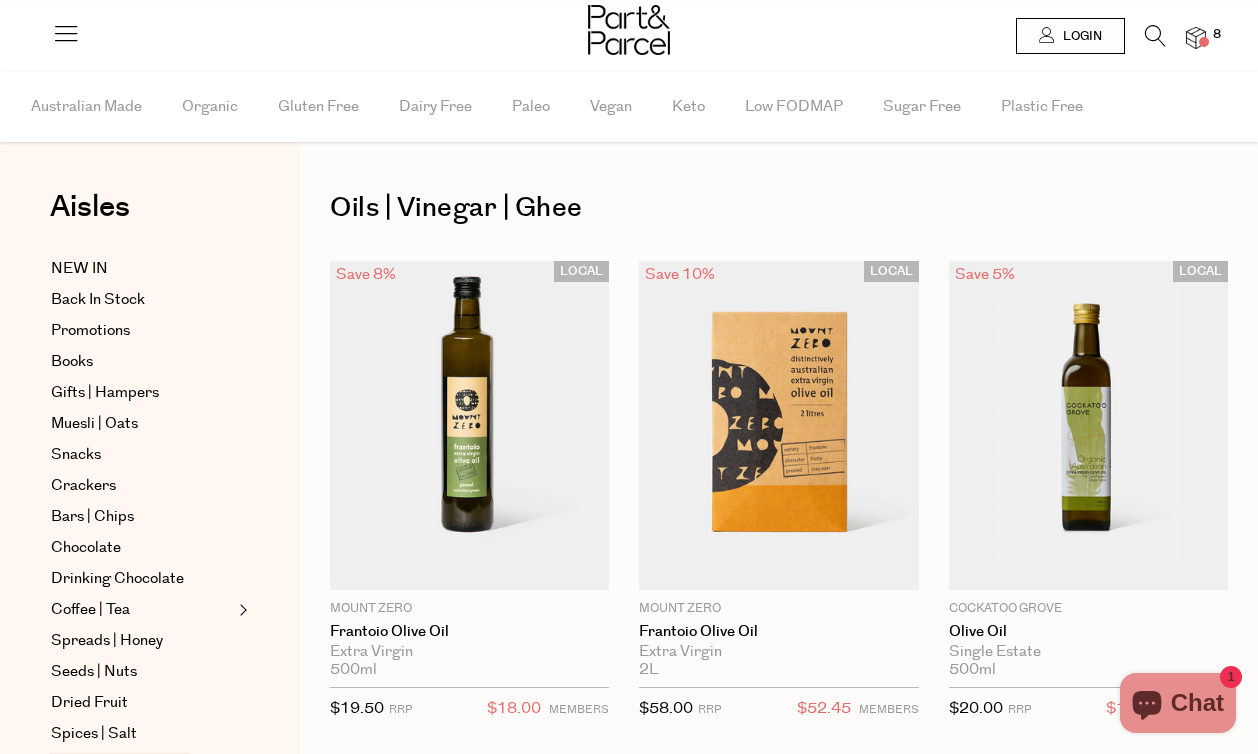 scroll, scrollTop: 0, scrollLeft: 0, axis: both 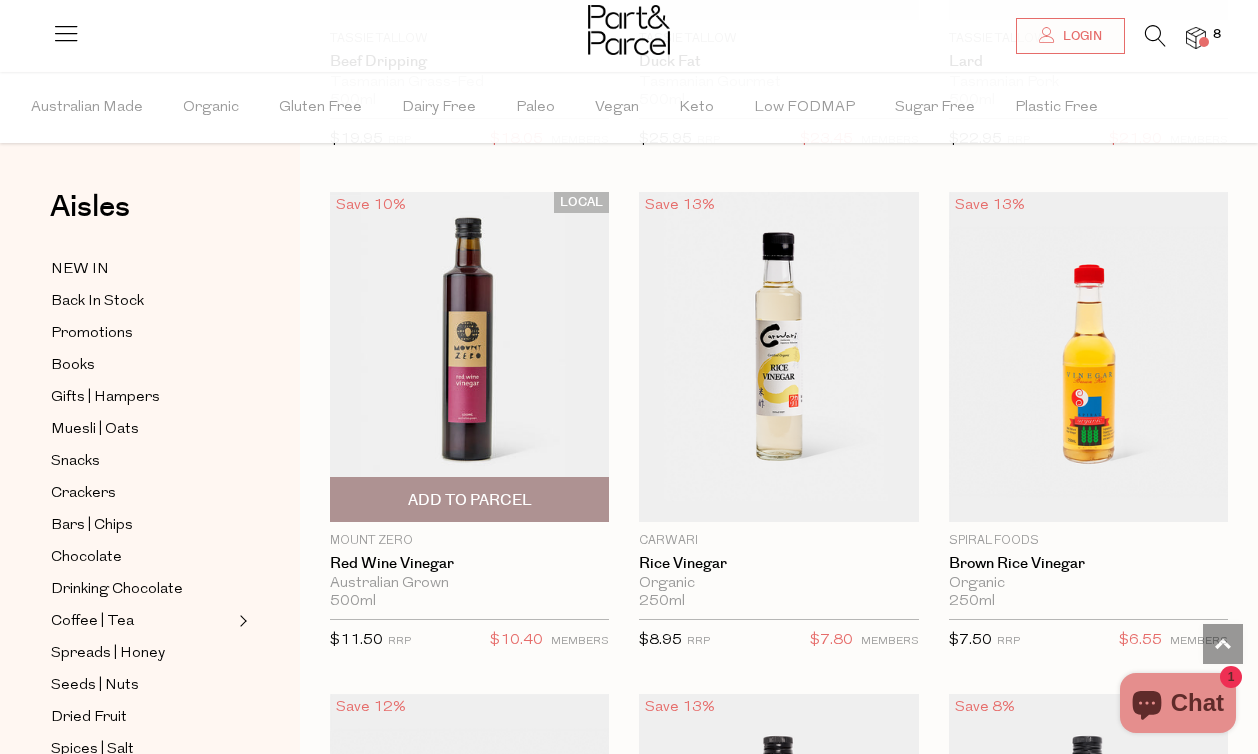 click on "Add To Parcel" at bounding box center (470, 500) 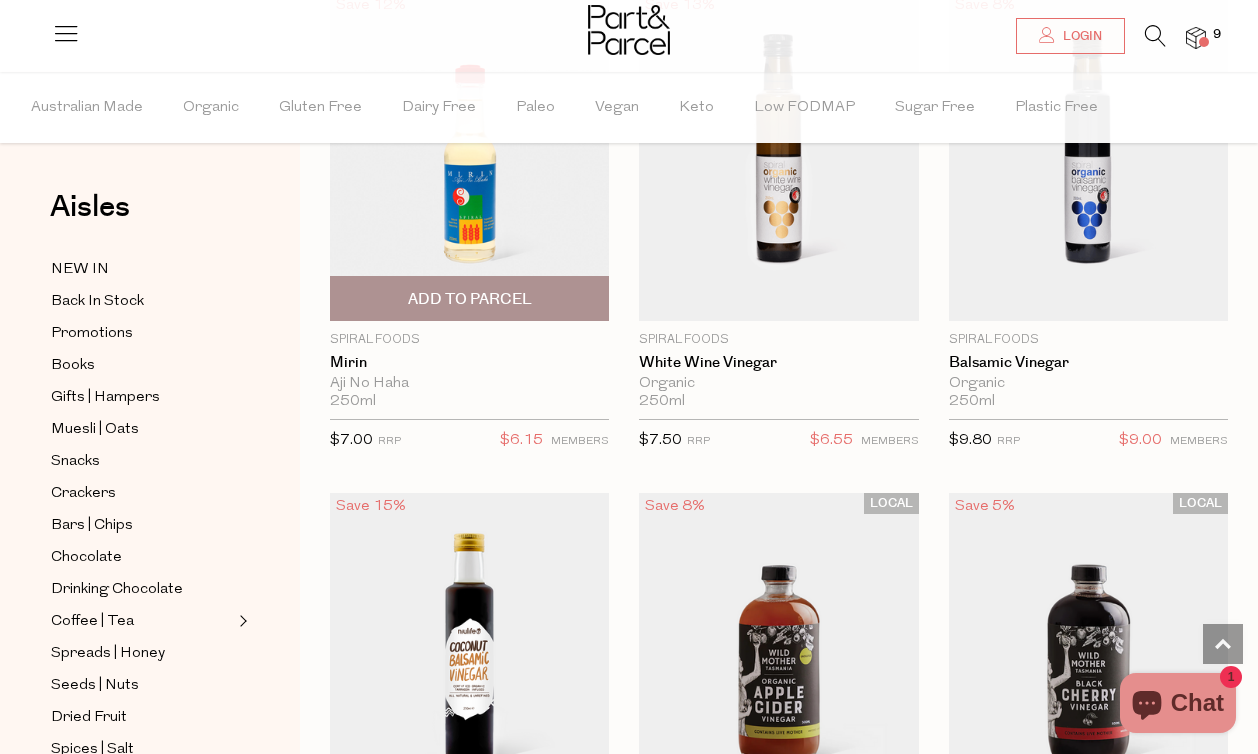 scroll, scrollTop: 5799, scrollLeft: 0, axis: vertical 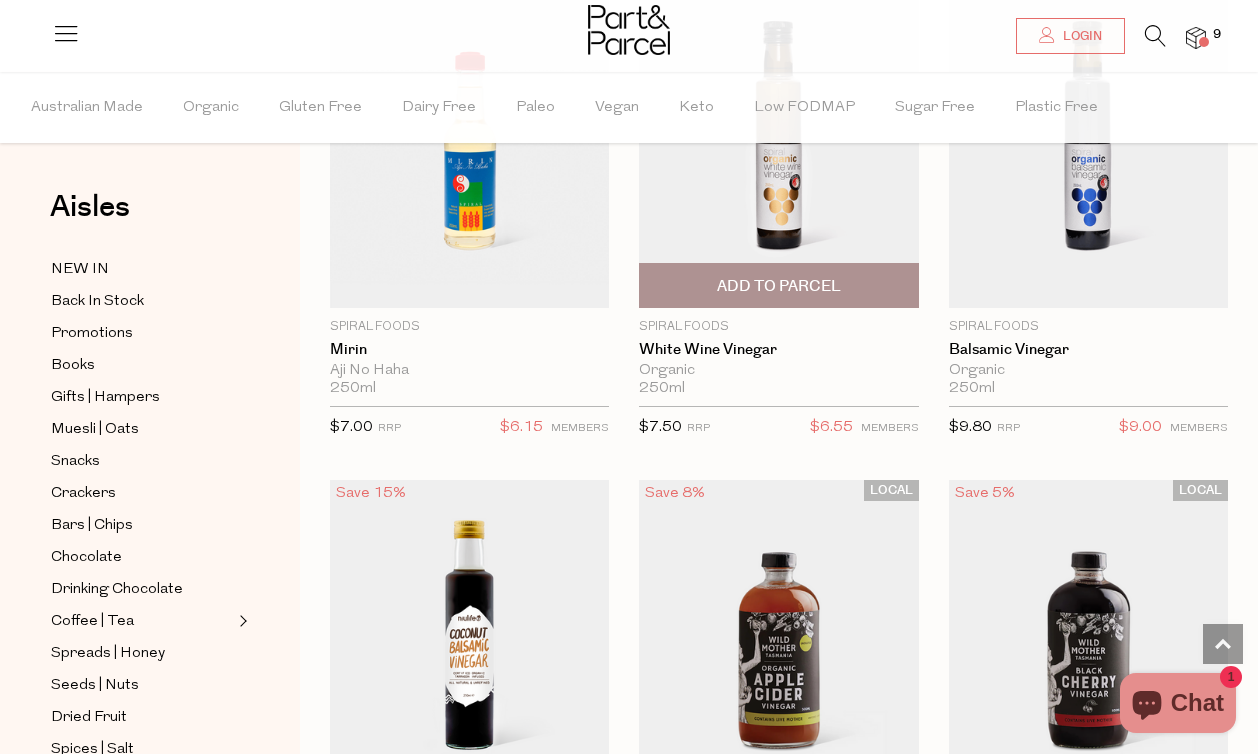 click on "Add To Parcel" at bounding box center [779, 286] 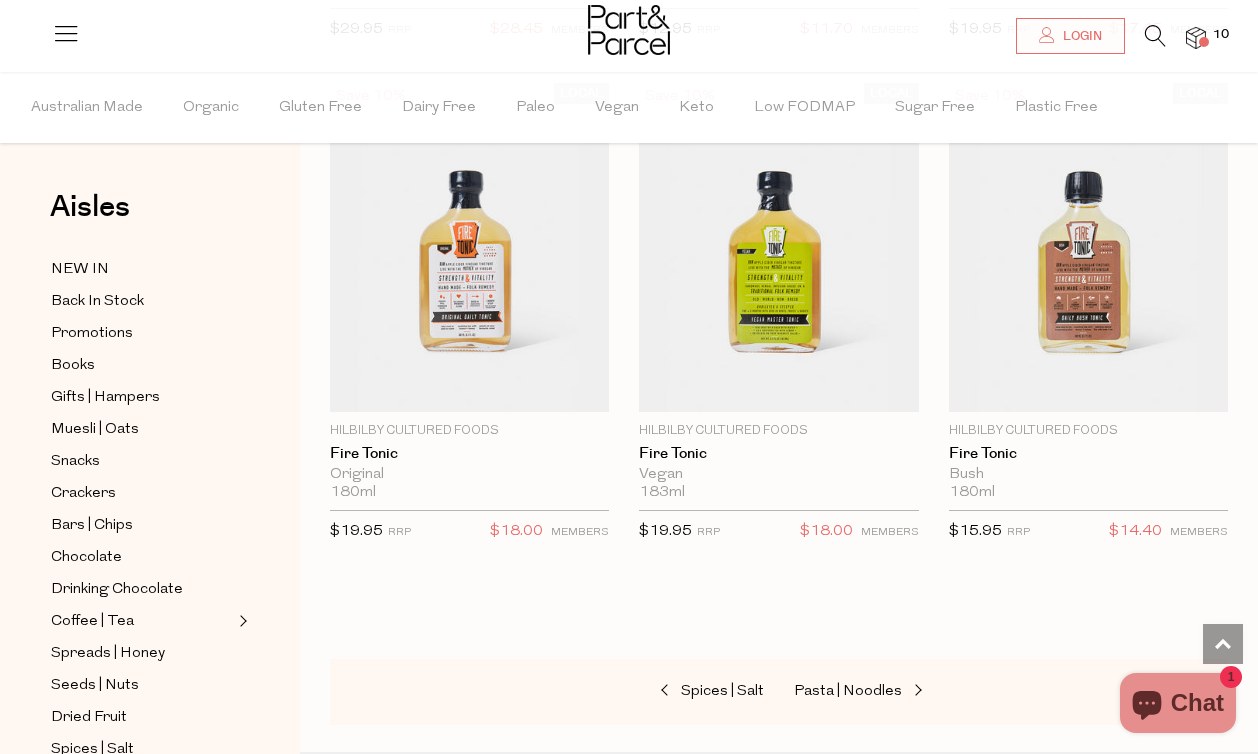 scroll, scrollTop: 7238, scrollLeft: 0, axis: vertical 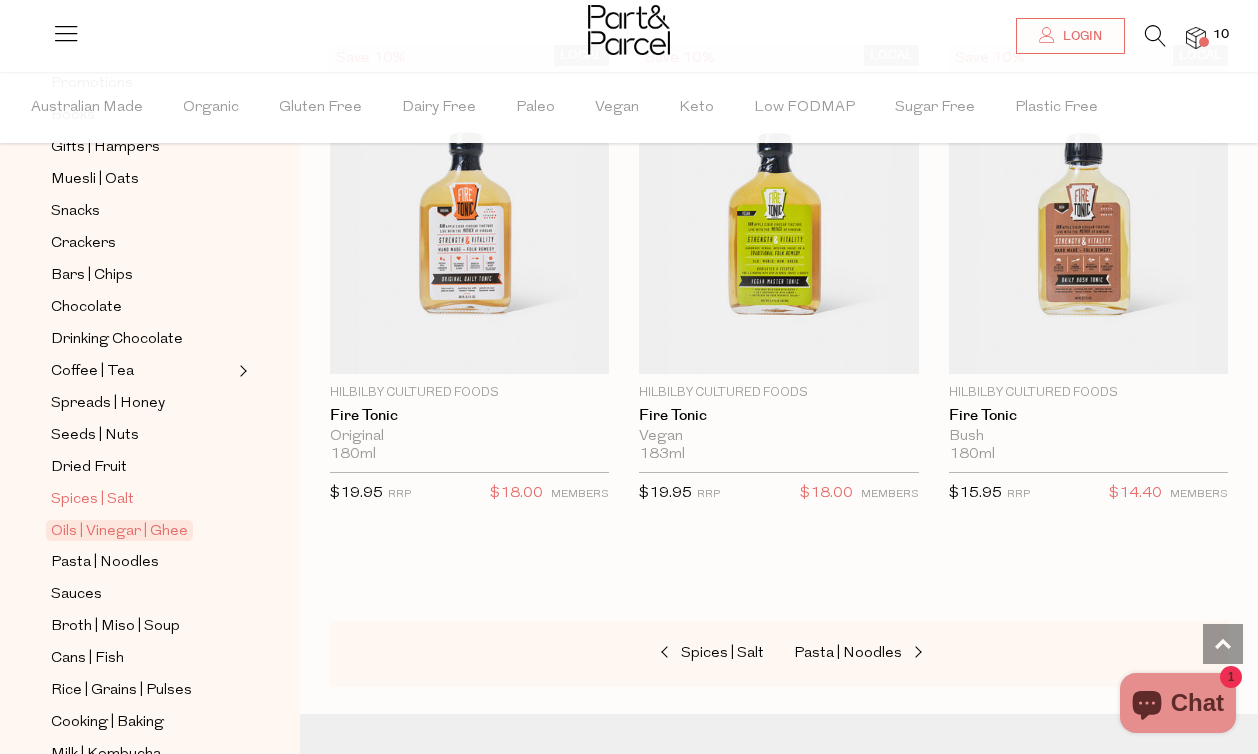 click on "Spices | Salt" at bounding box center (92, 500) 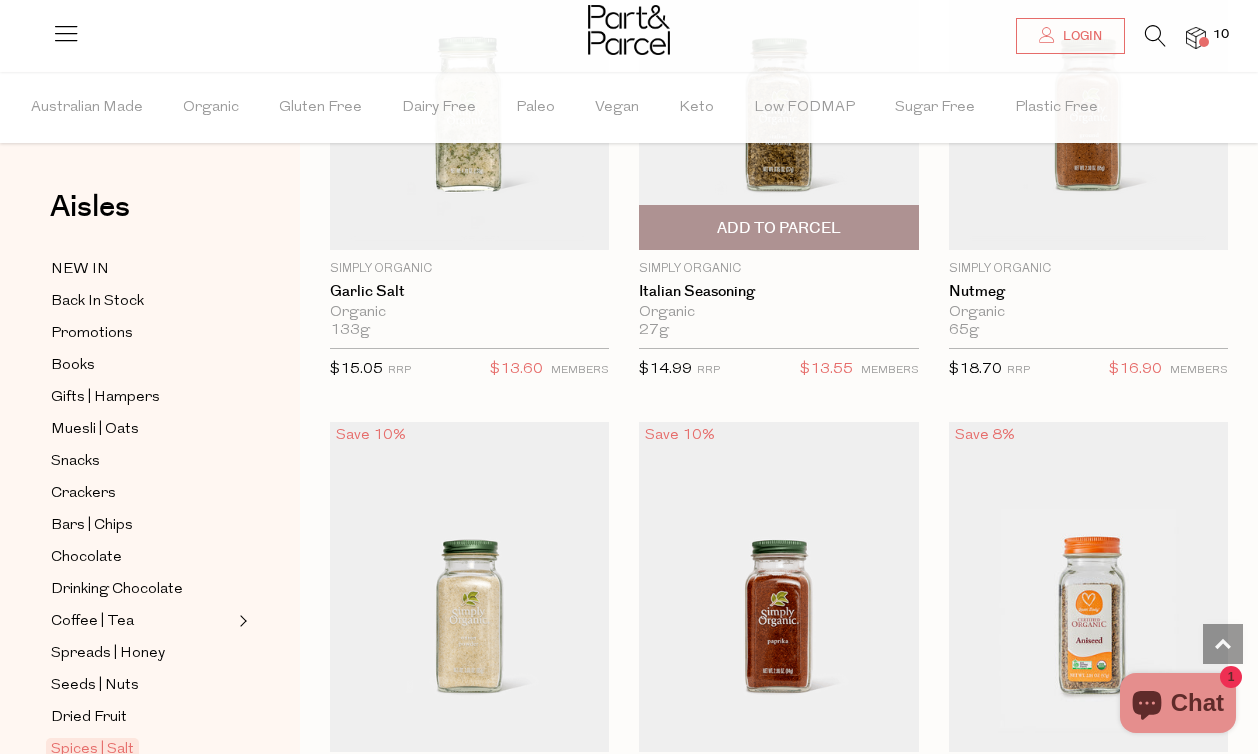 scroll, scrollTop: 4382, scrollLeft: 0, axis: vertical 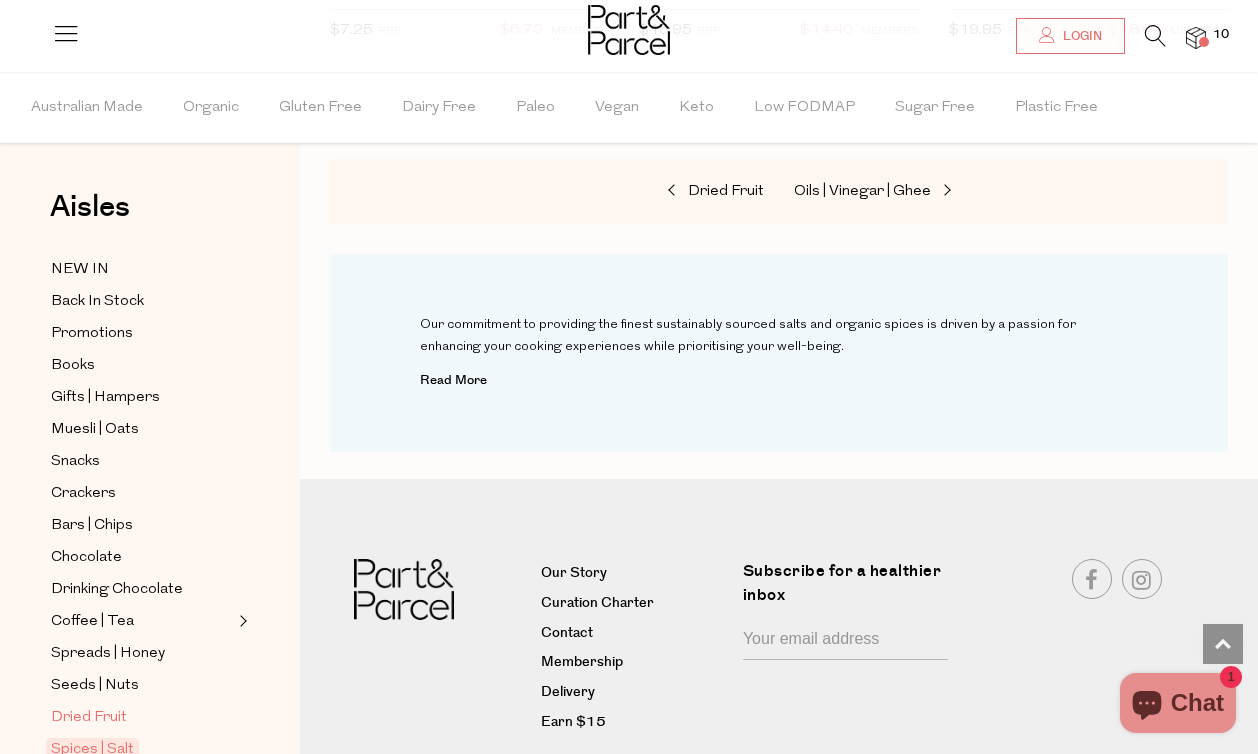 click on "Dried Fruit" at bounding box center [89, 718] 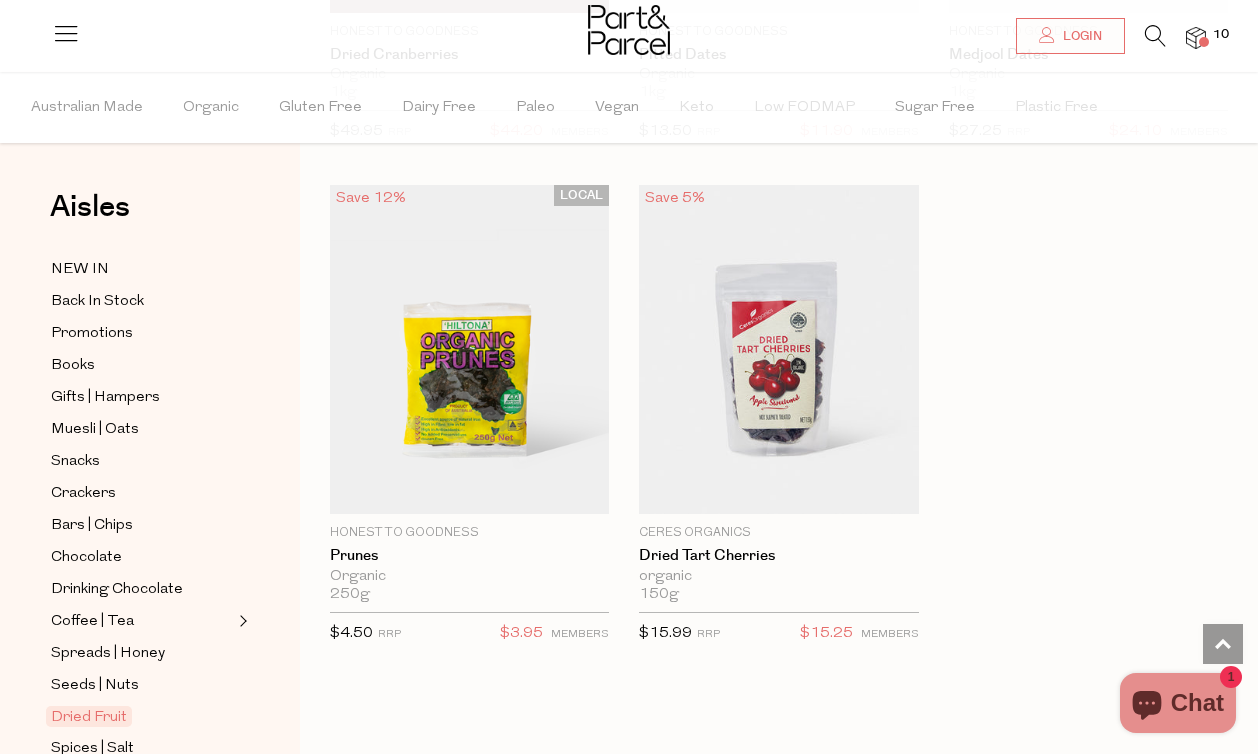 scroll, scrollTop: 1582, scrollLeft: 0, axis: vertical 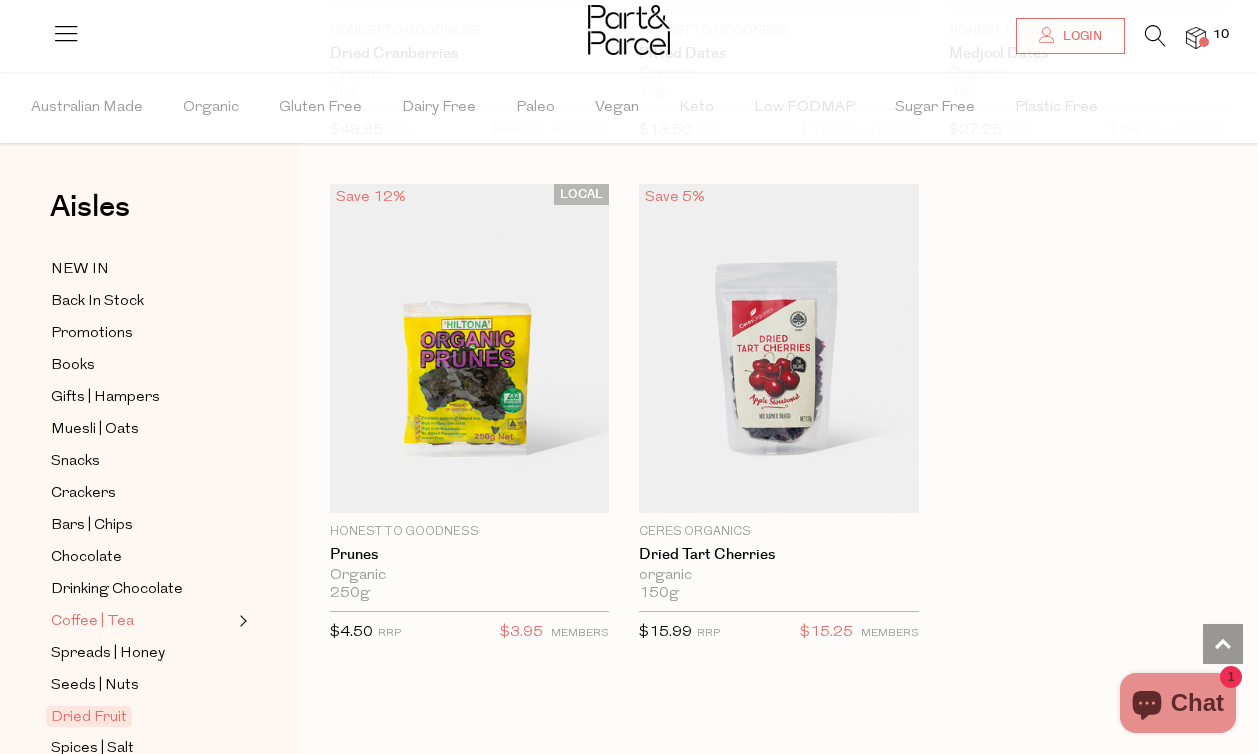 click on "Coffee | Tea" at bounding box center [92, 622] 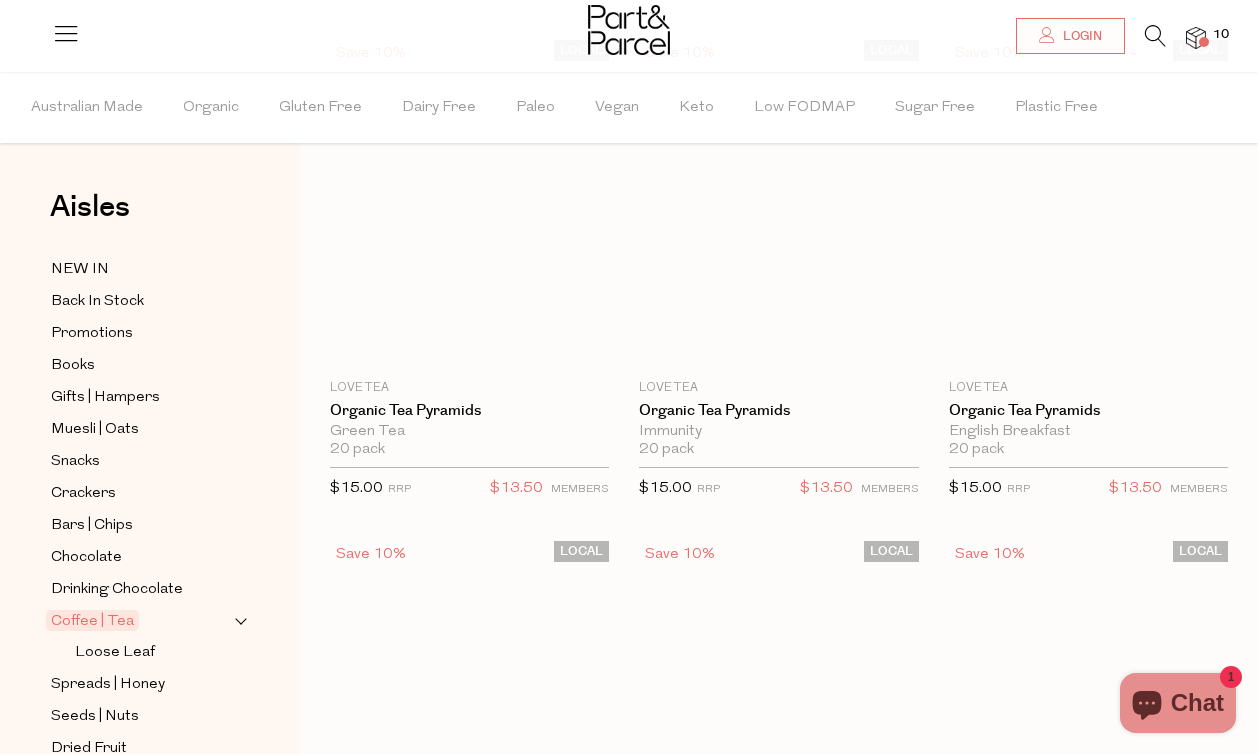 scroll, scrollTop: 0, scrollLeft: 0, axis: both 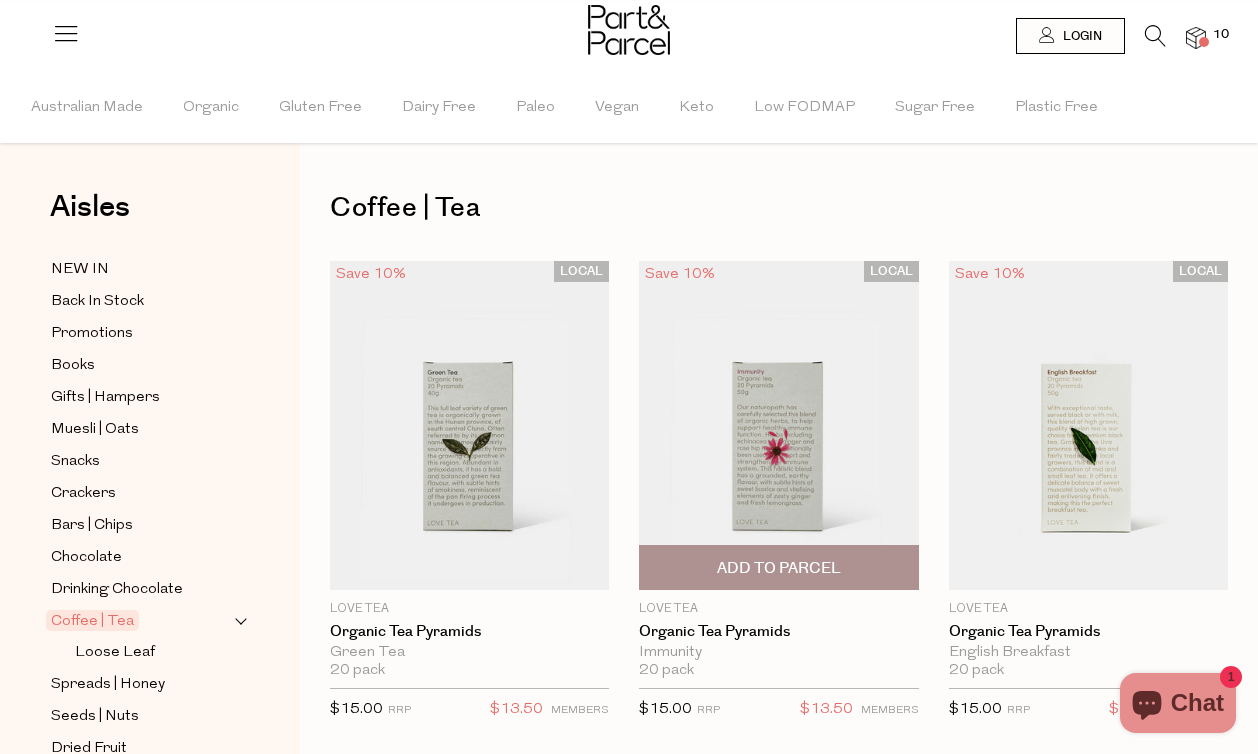 click at bounding box center [778, 426] 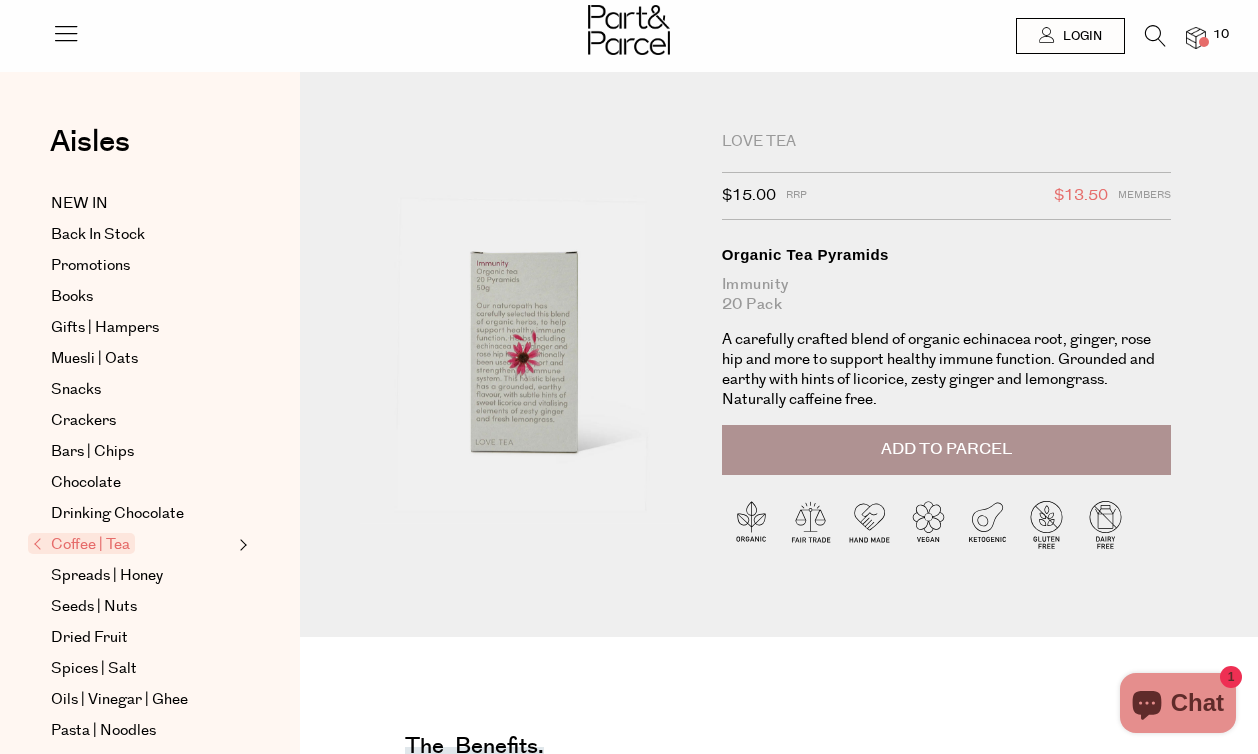 scroll, scrollTop: 0, scrollLeft: 0, axis: both 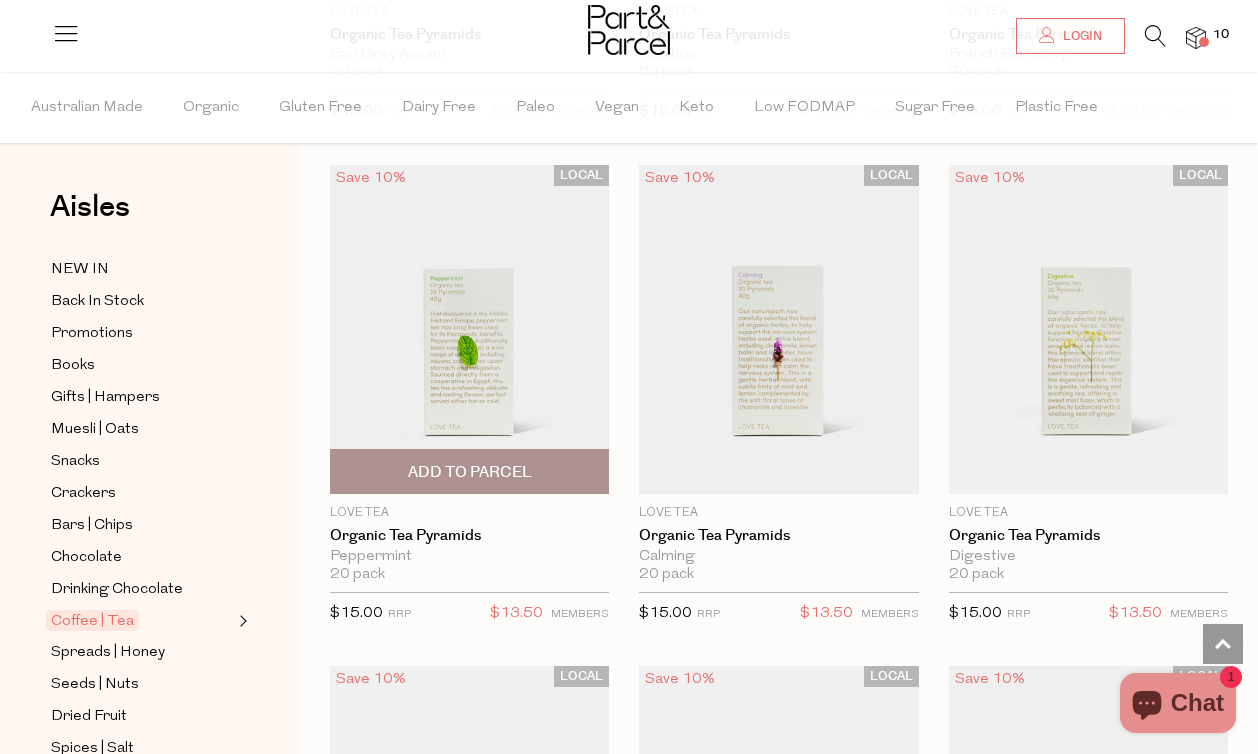 click at bounding box center (469, 329) 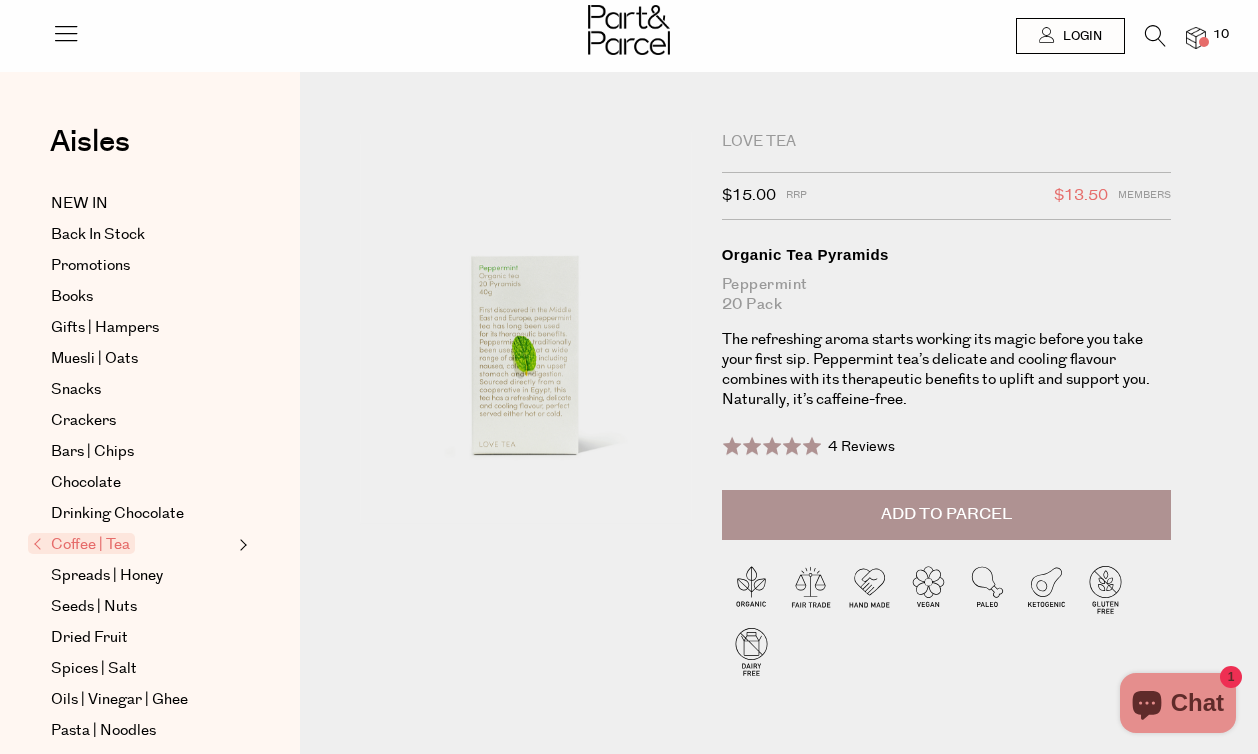 scroll, scrollTop: 0, scrollLeft: 0, axis: both 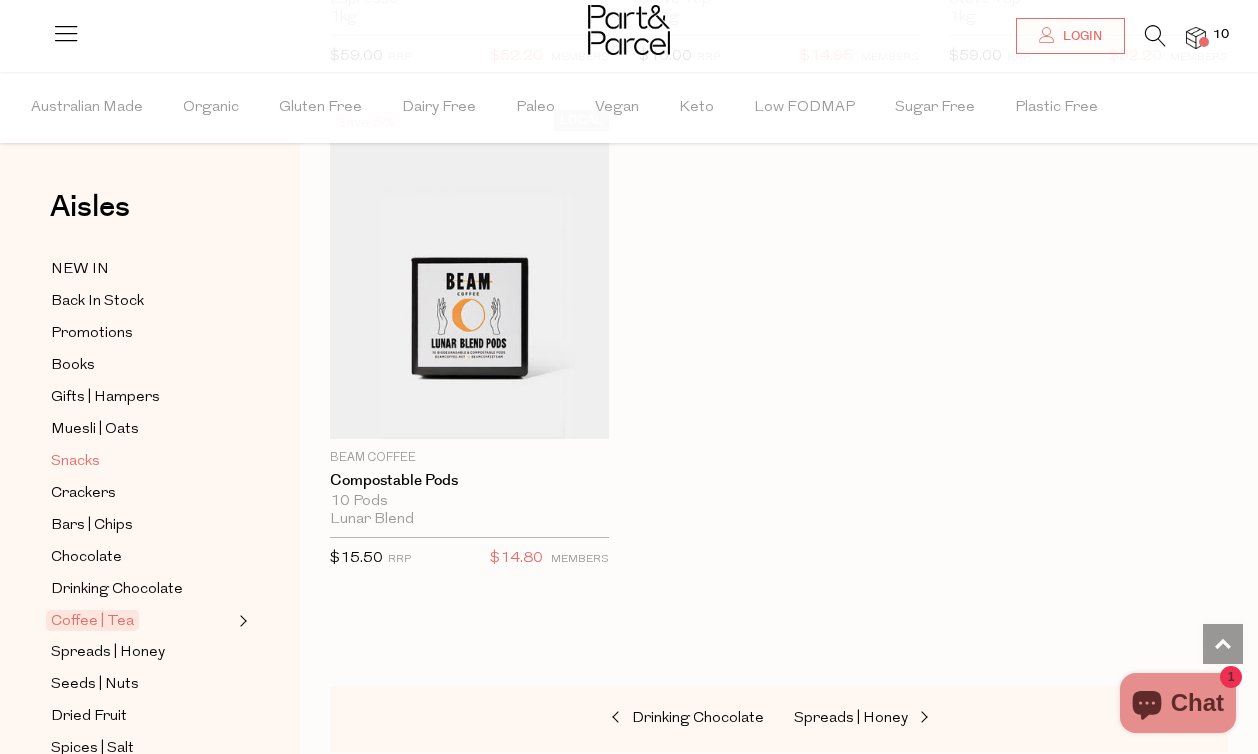 click on "Snacks" at bounding box center (75, 462) 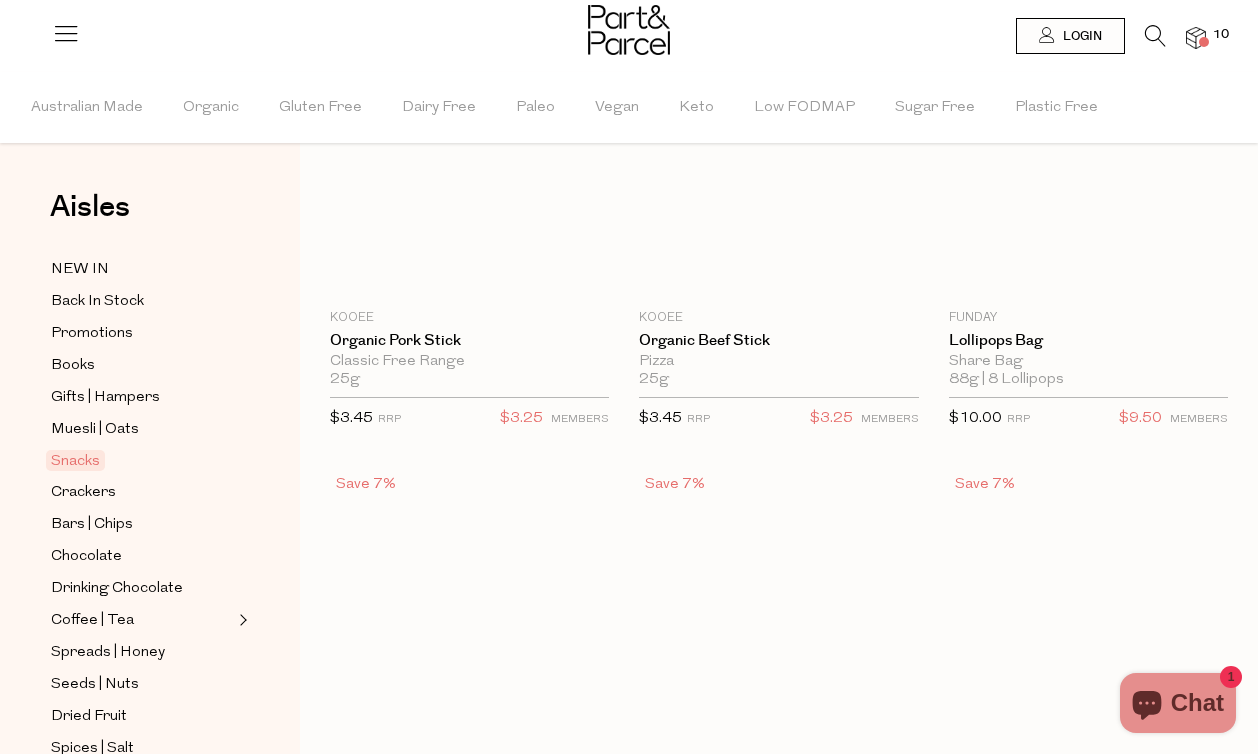 scroll, scrollTop: 0, scrollLeft: 0, axis: both 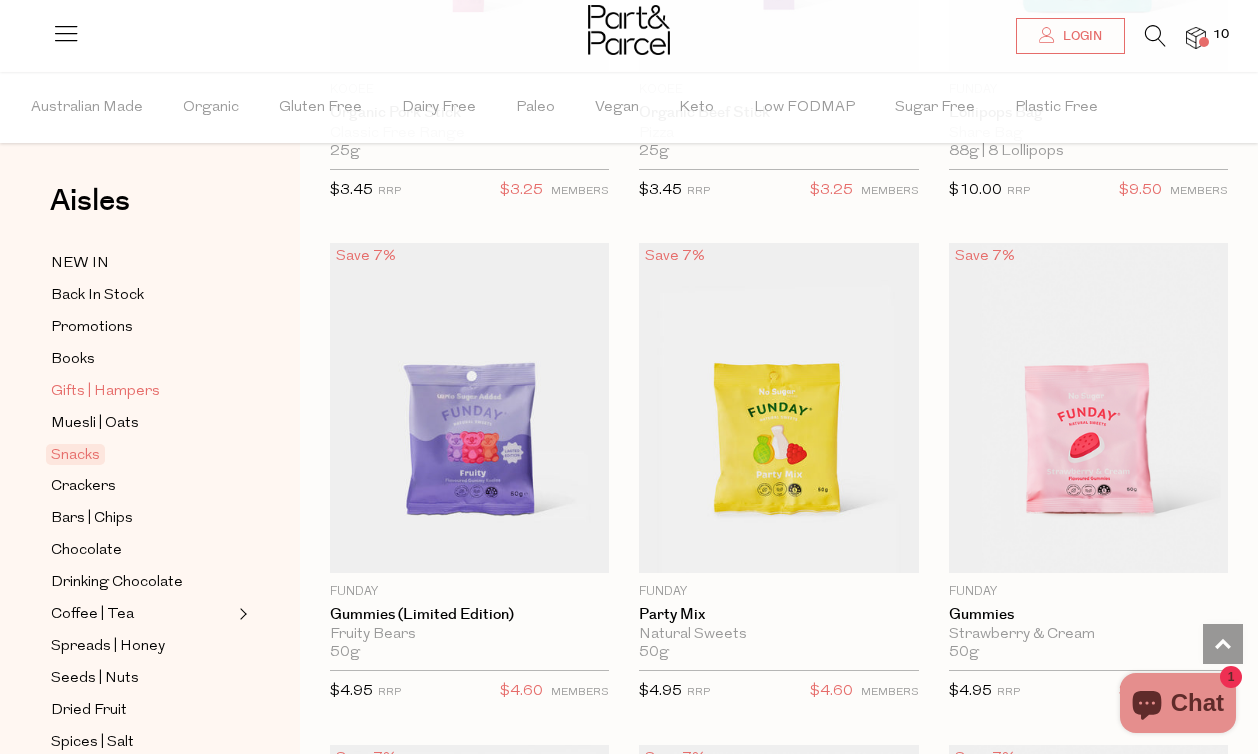 click on "Gifts | Hampers" at bounding box center (105, 392) 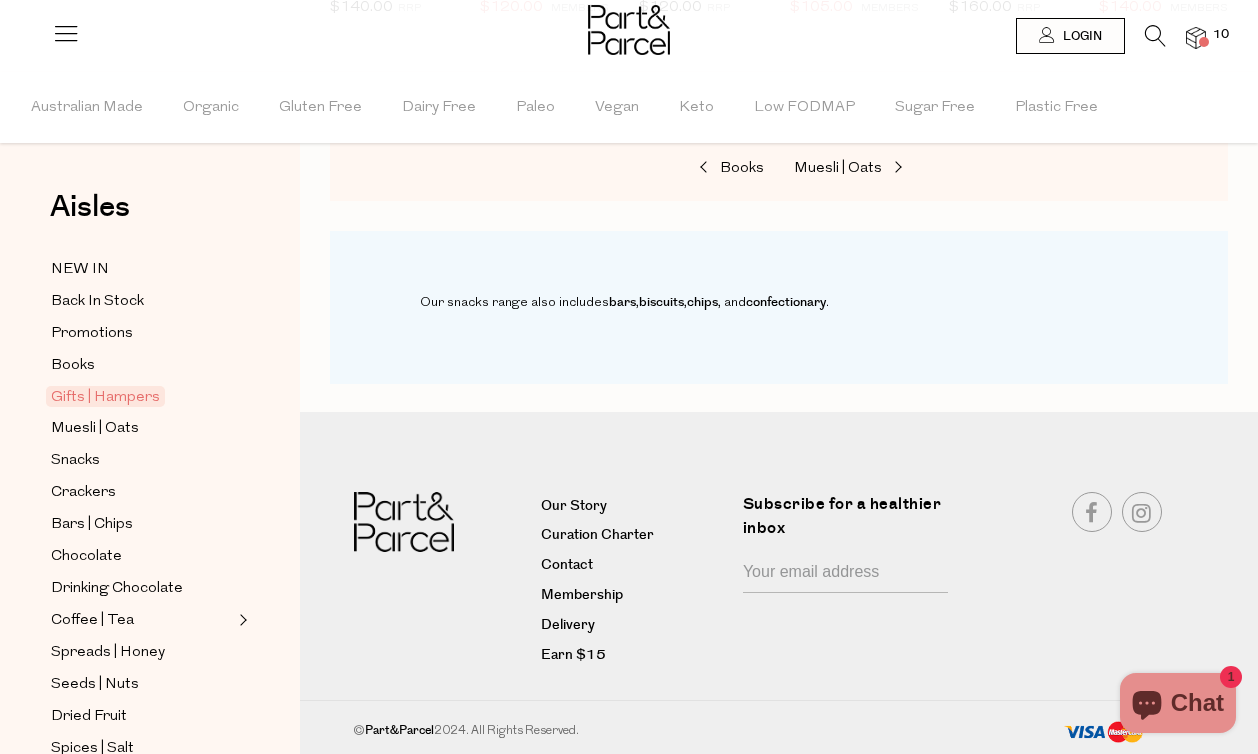 scroll, scrollTop: 0, scrollLeft: 0, axis: both 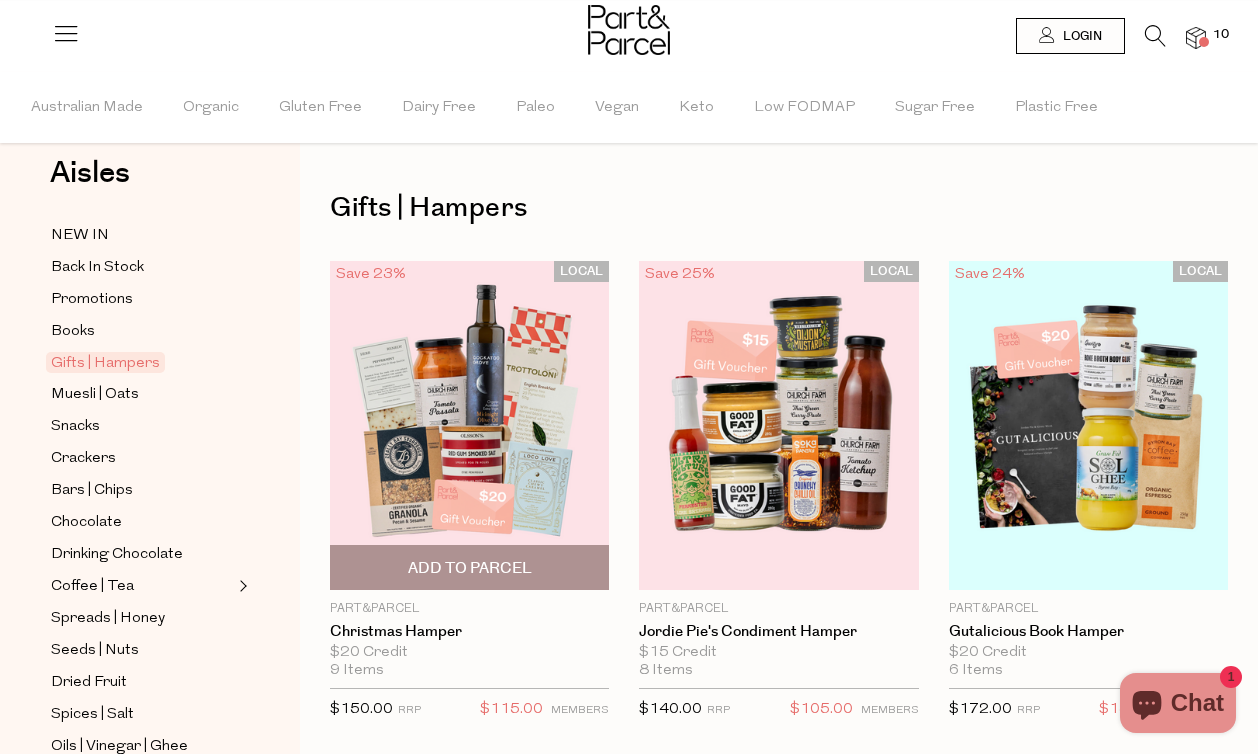 click at bounding box center [469, 426] 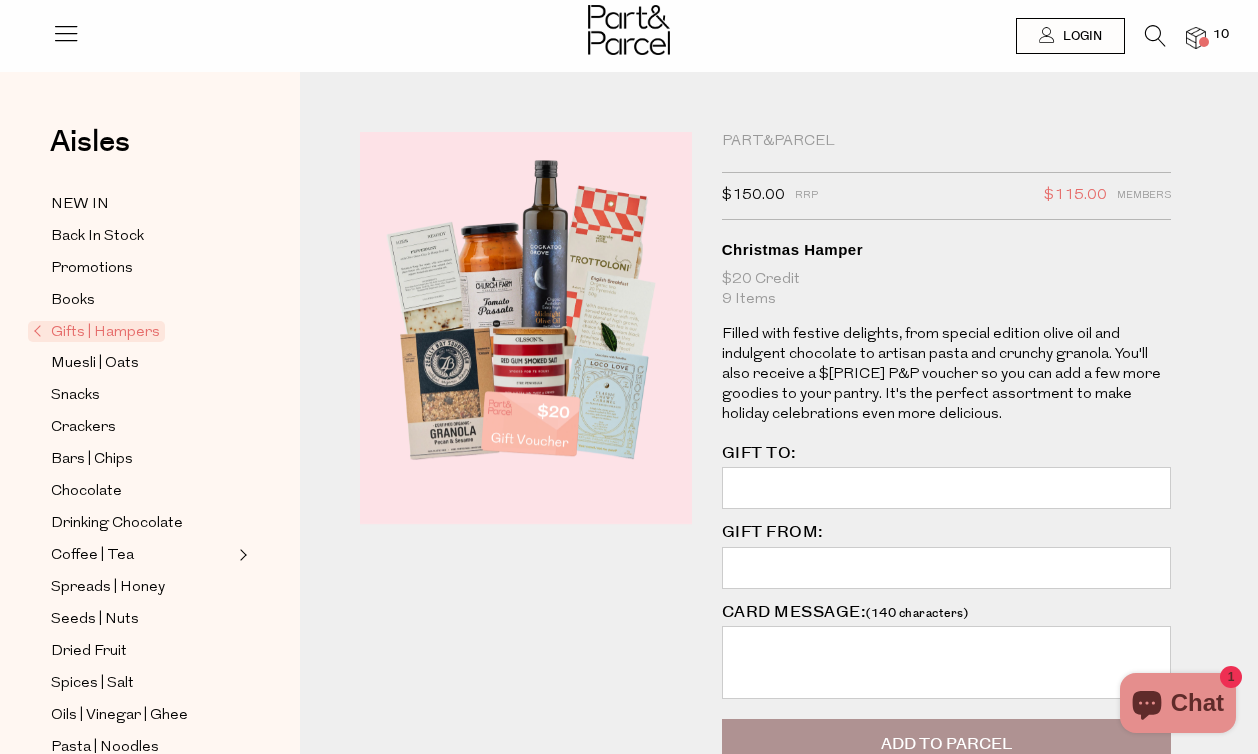 scroll, scrollTop: 0, scrollLeft: 0, axis: both 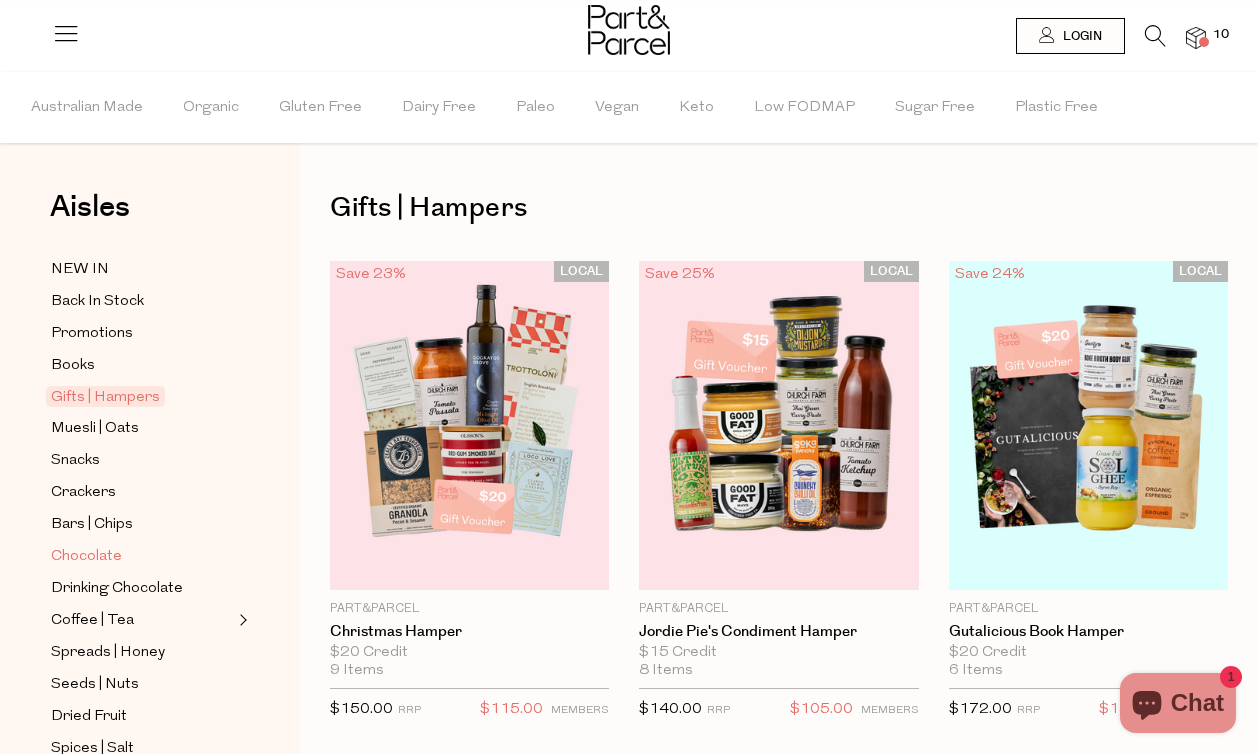 click on "Chocolate" at bounding box center [86, 557] 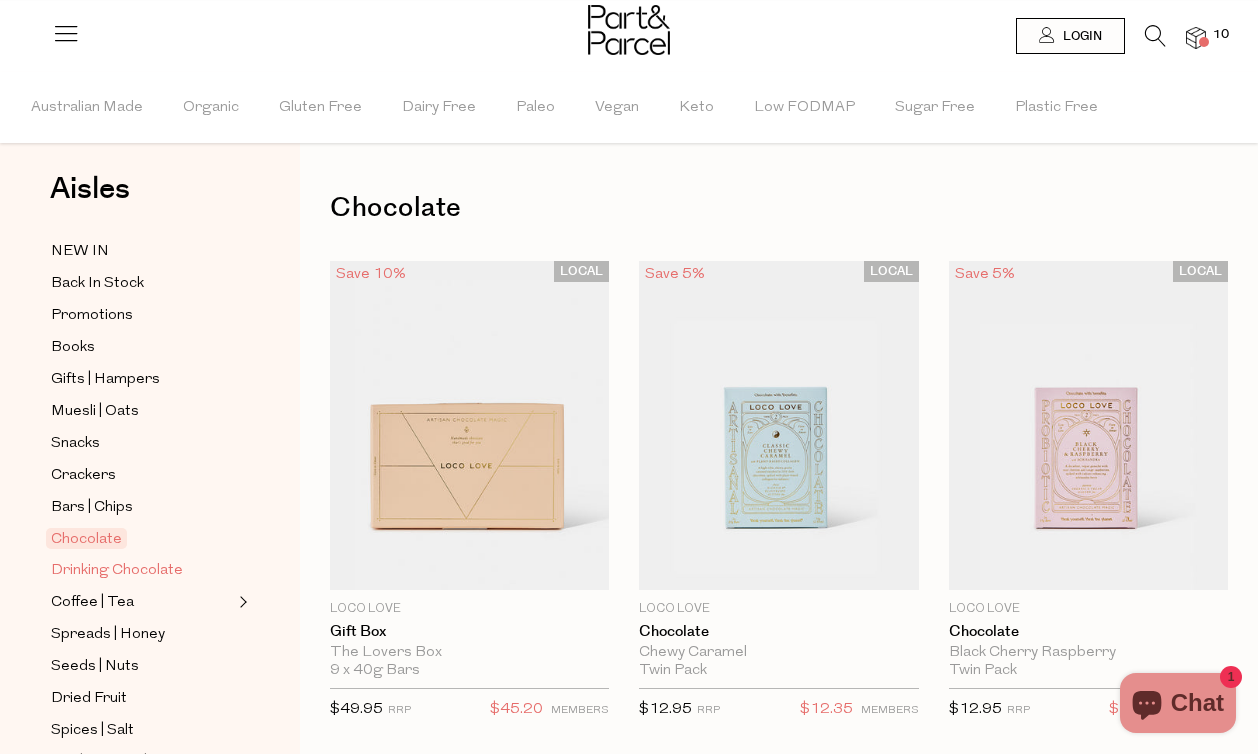 scroll, scrollTop: 1, scrollLeft: 0, axis: vertical 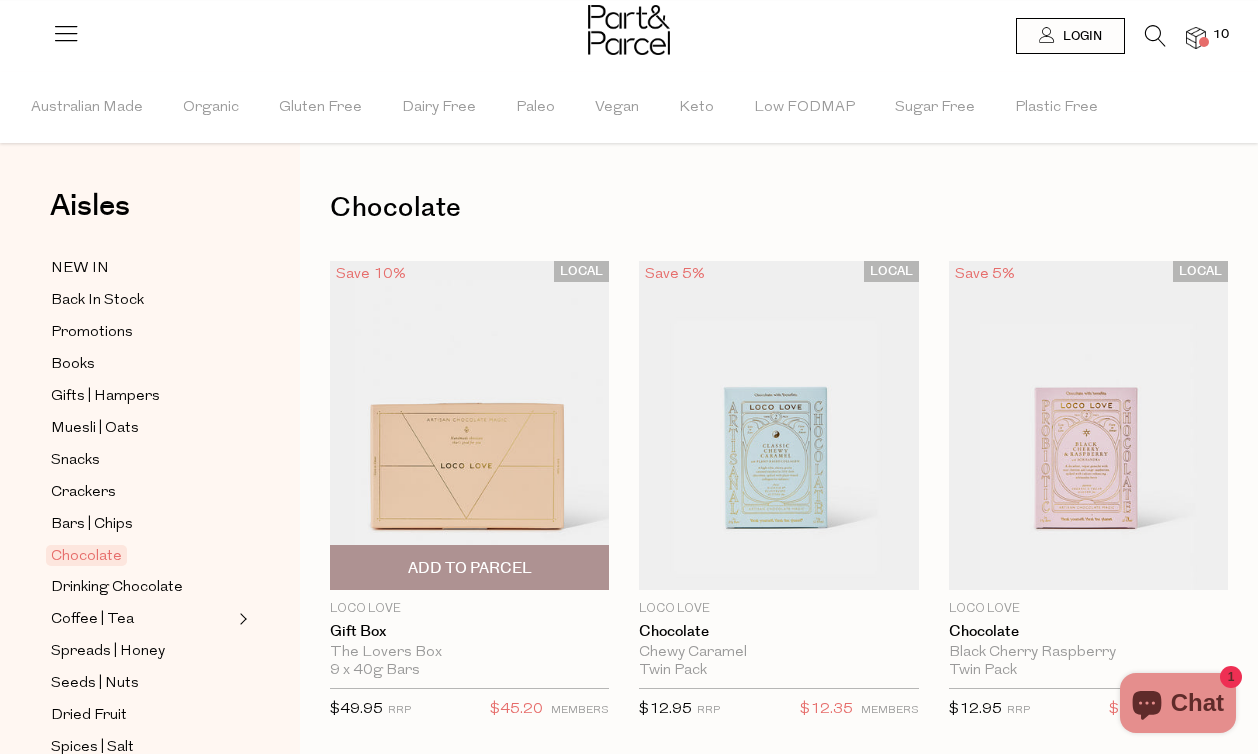click at bounding box center [469, 426] 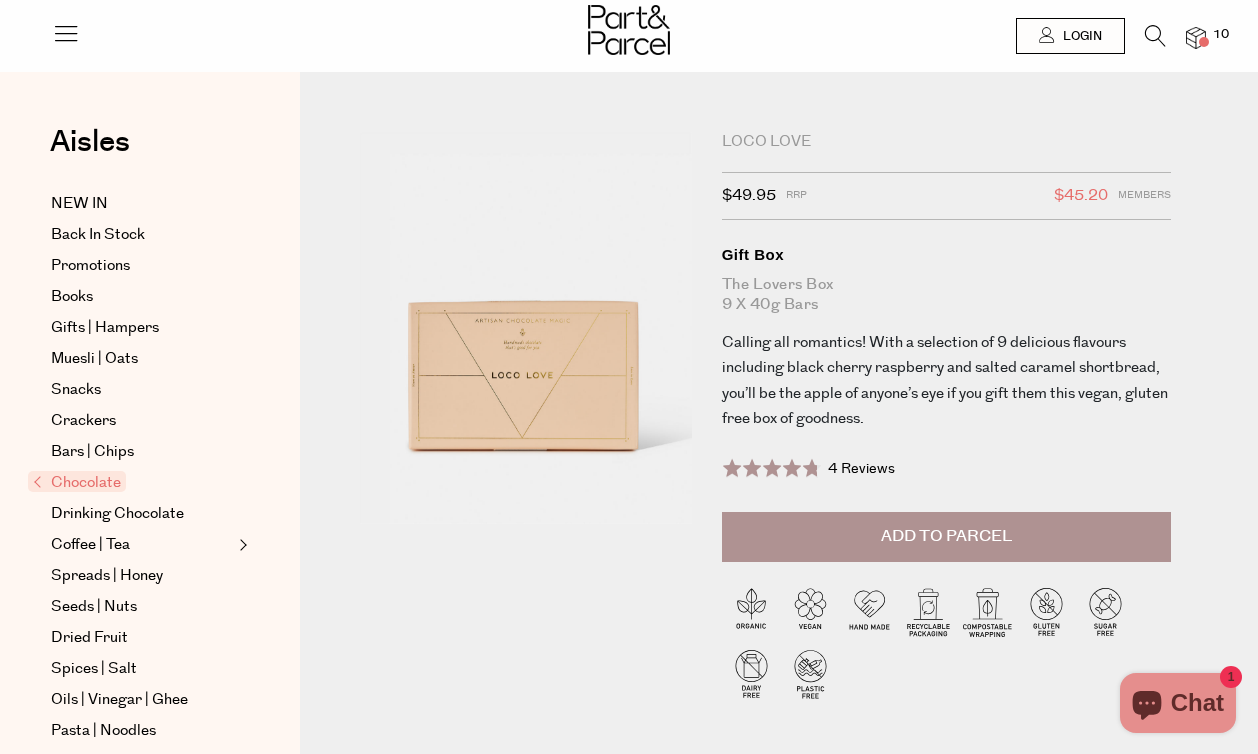 scroll, scrollTop: 0, scrollLeft: 0, axis: both 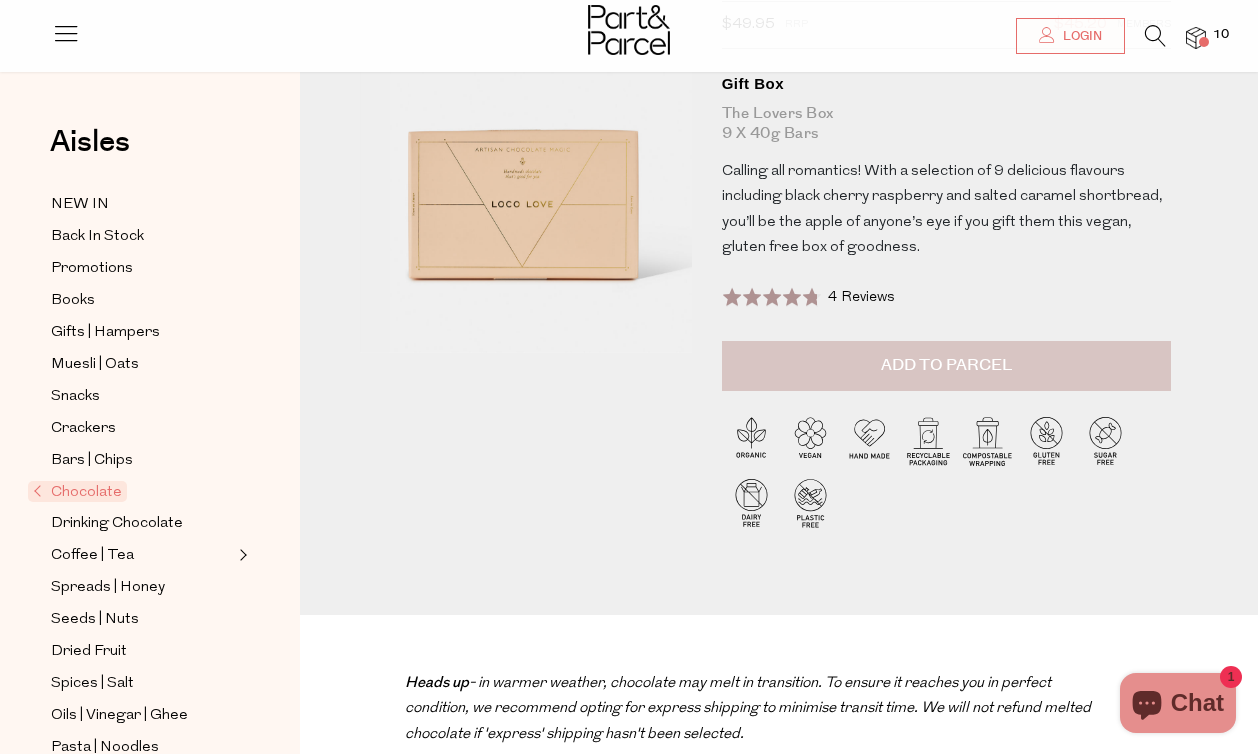 click on "Add to Parcel" at bounding box center [946, 366] 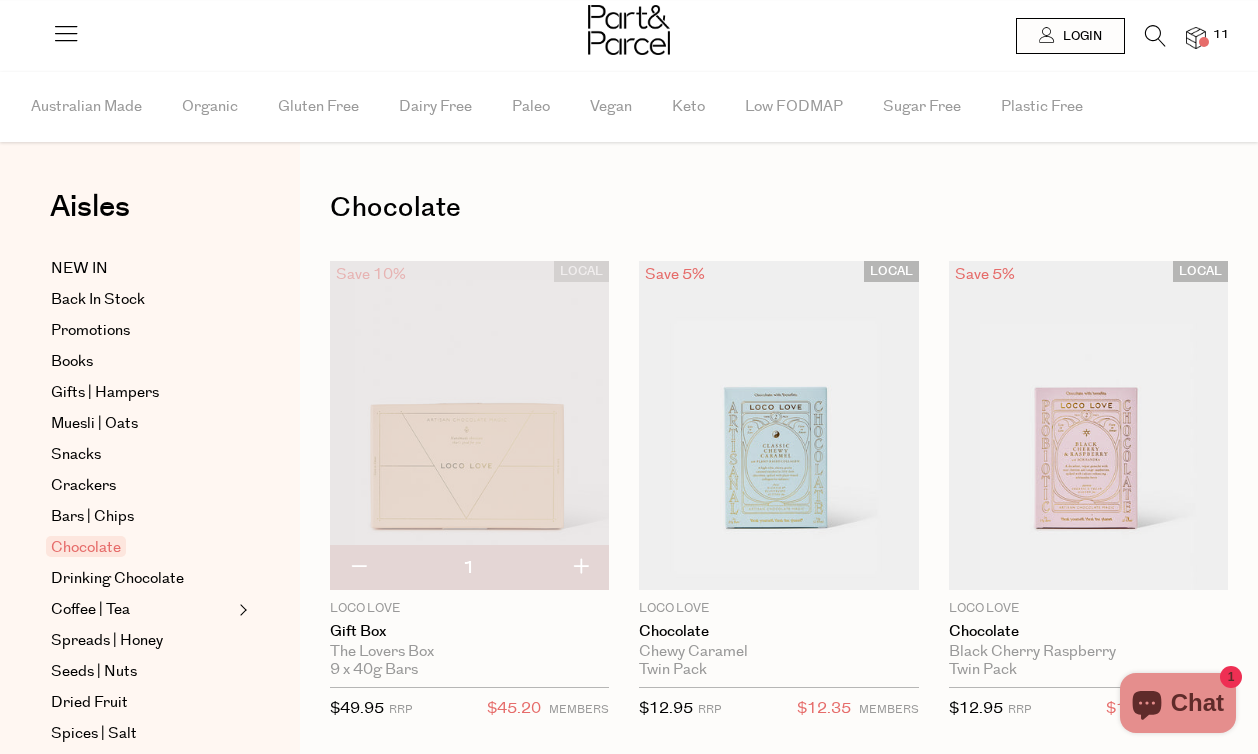 scroll, scrollTop: 0, scrollLeft: 0, axis: both 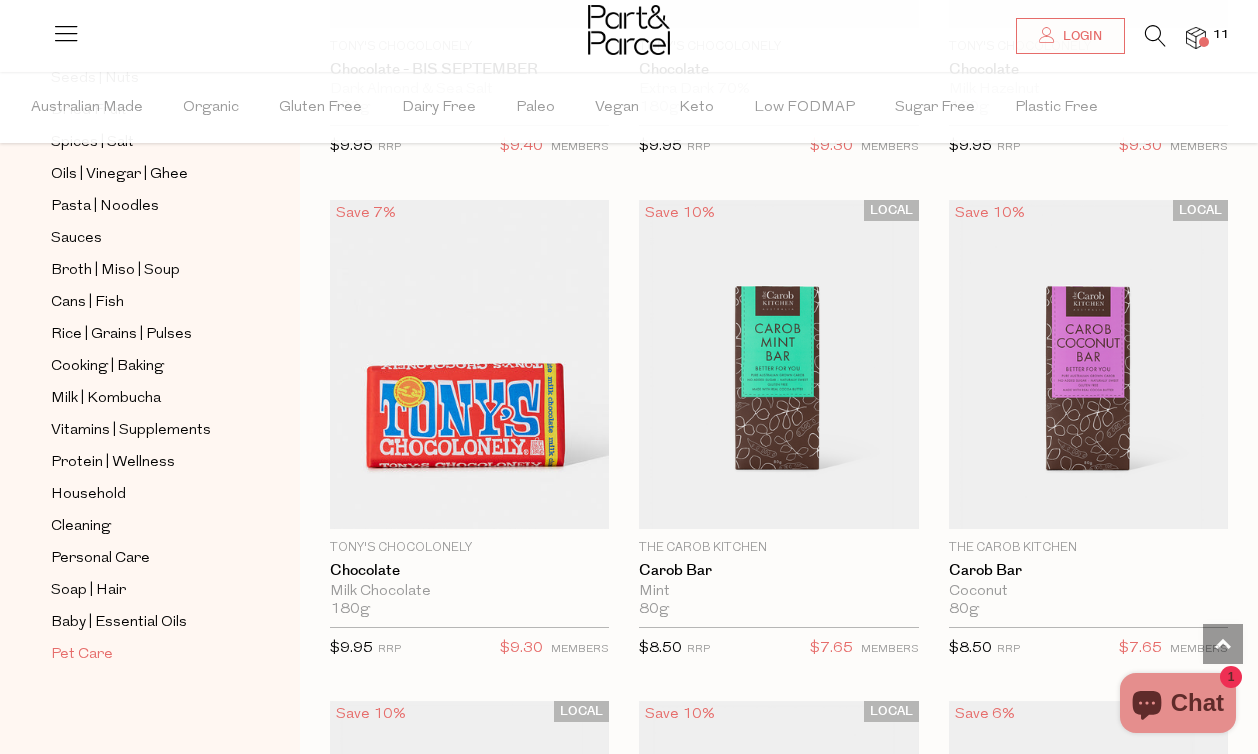 click on "Pet Care" at bounding box center (82, 655) 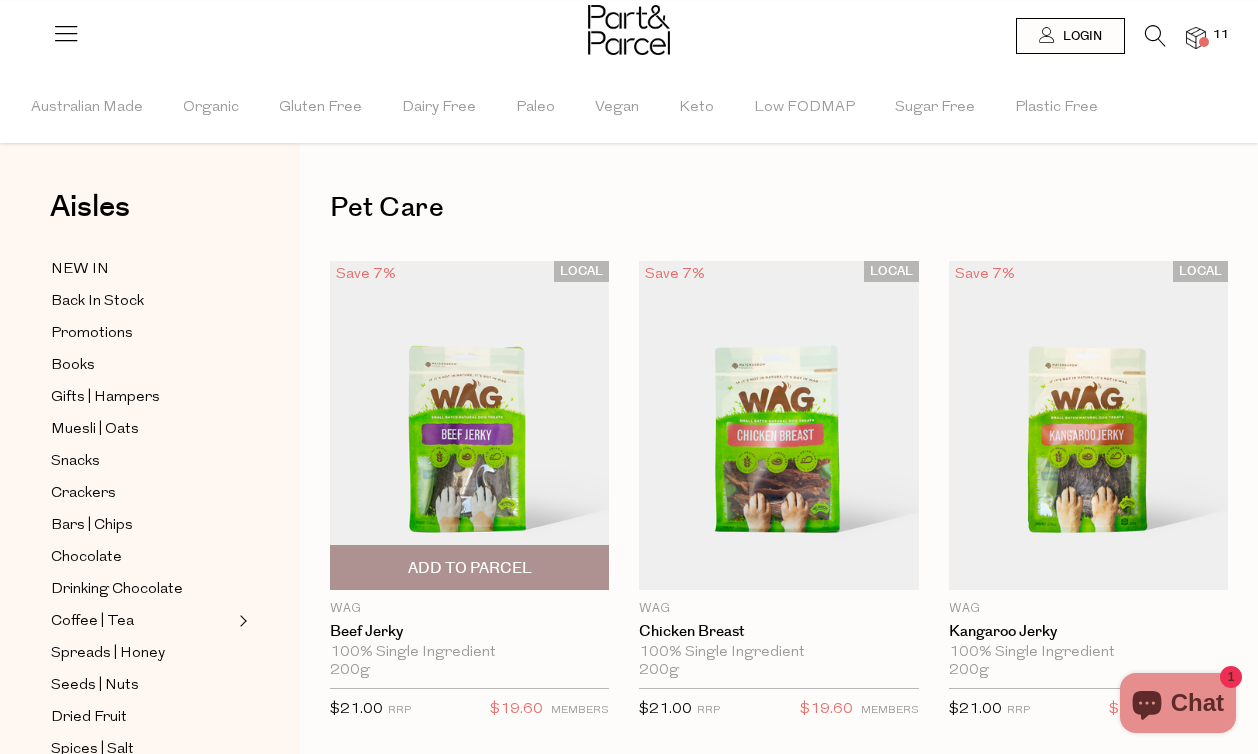 scroll, scrollTop: 0, scrollLeft: 0, axis: both 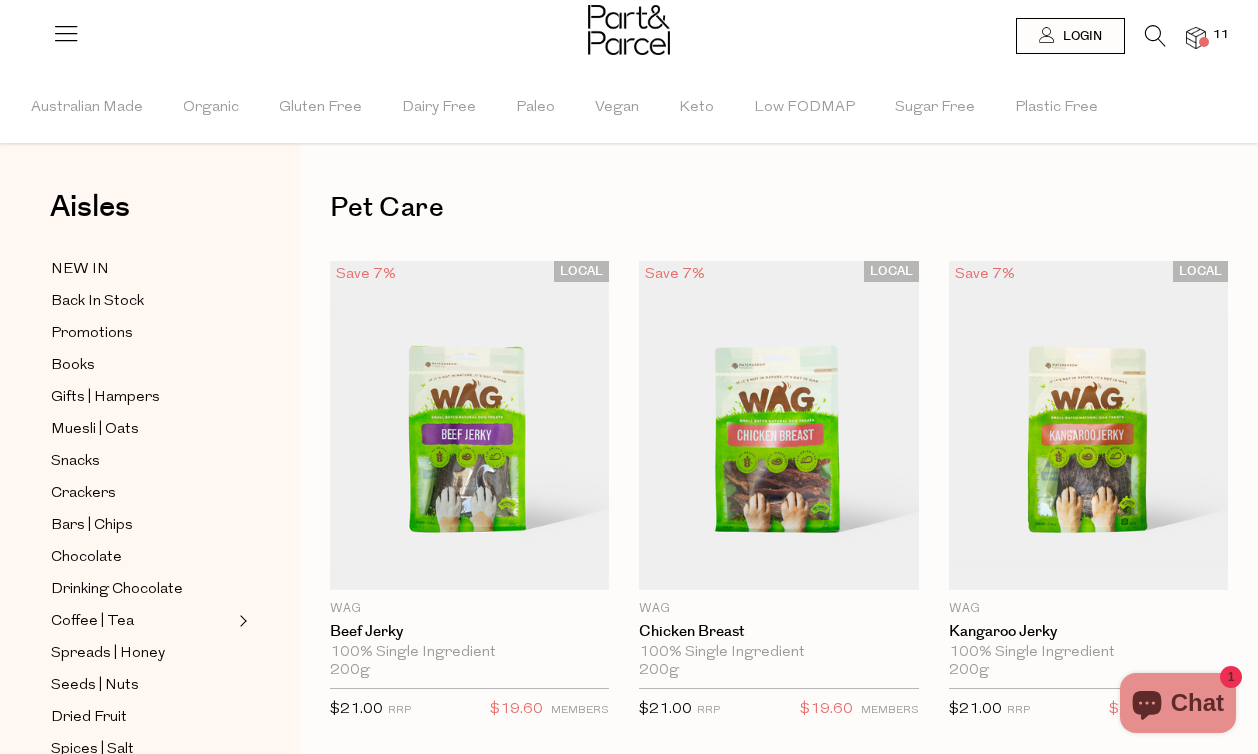 click at bounding box center (1196, 38) 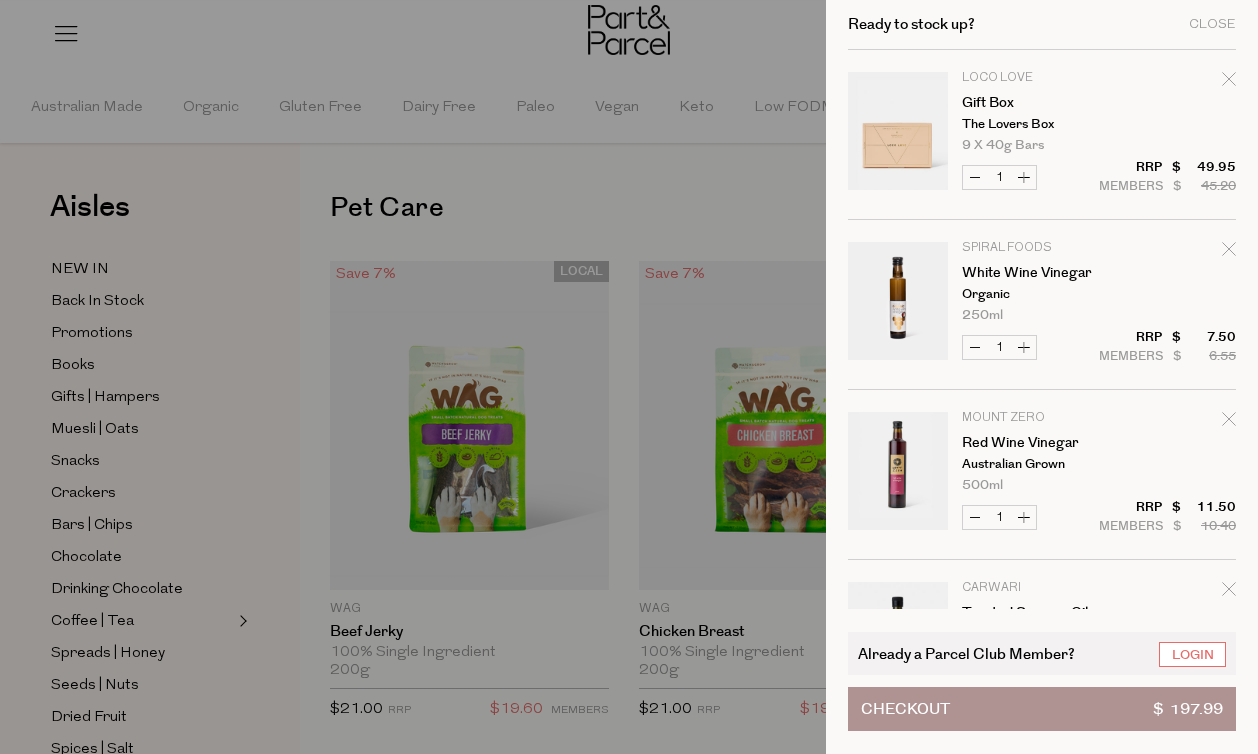 scroll, scrollTop: 0, scrollLeft: 0, axis: both 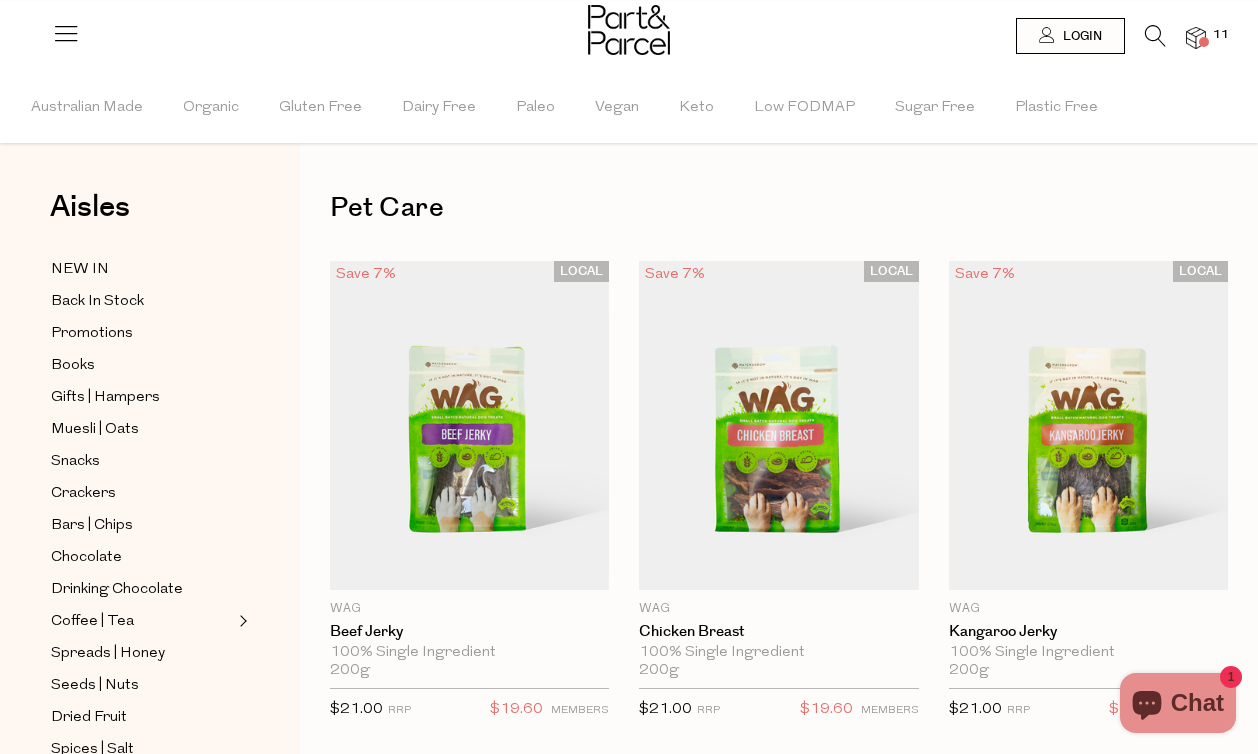 click at bounding box center [1196, 38] 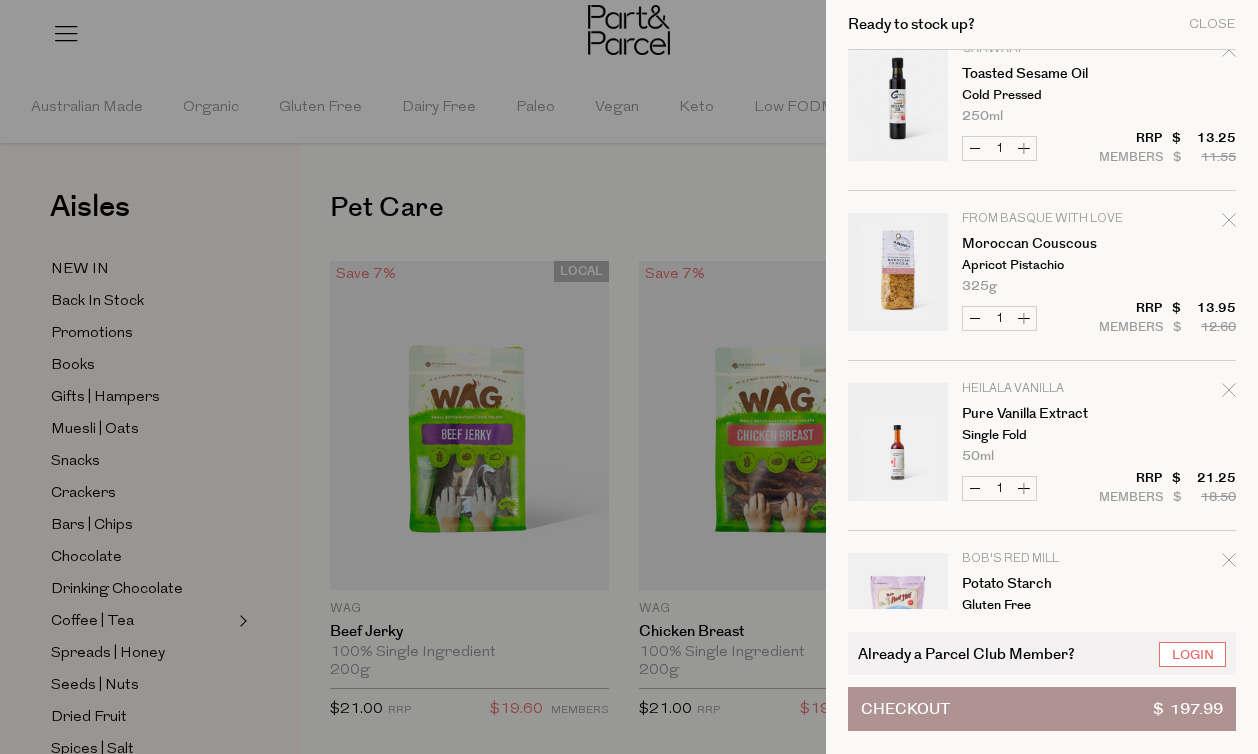scroll, scrollTop: 540, scrollLeft: 0, axis: vertical 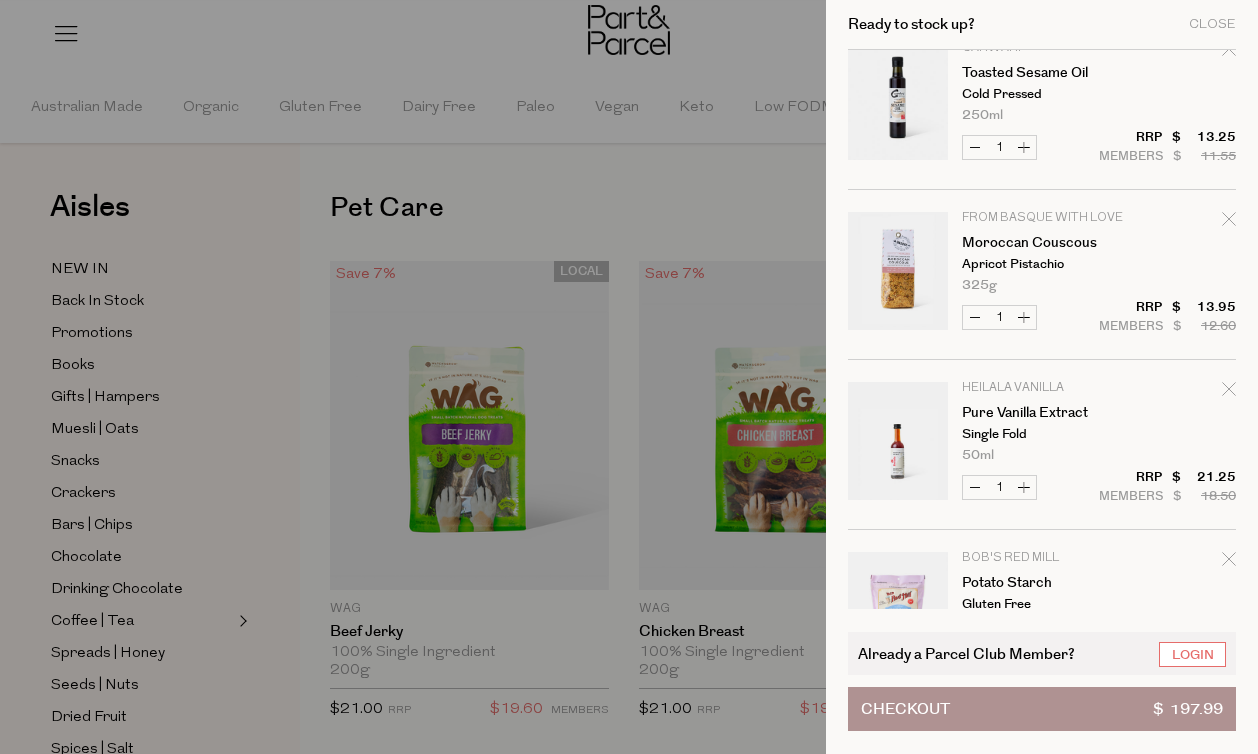 click on "Decrease Moroccan Couscous" at bounding box center (975, 317) 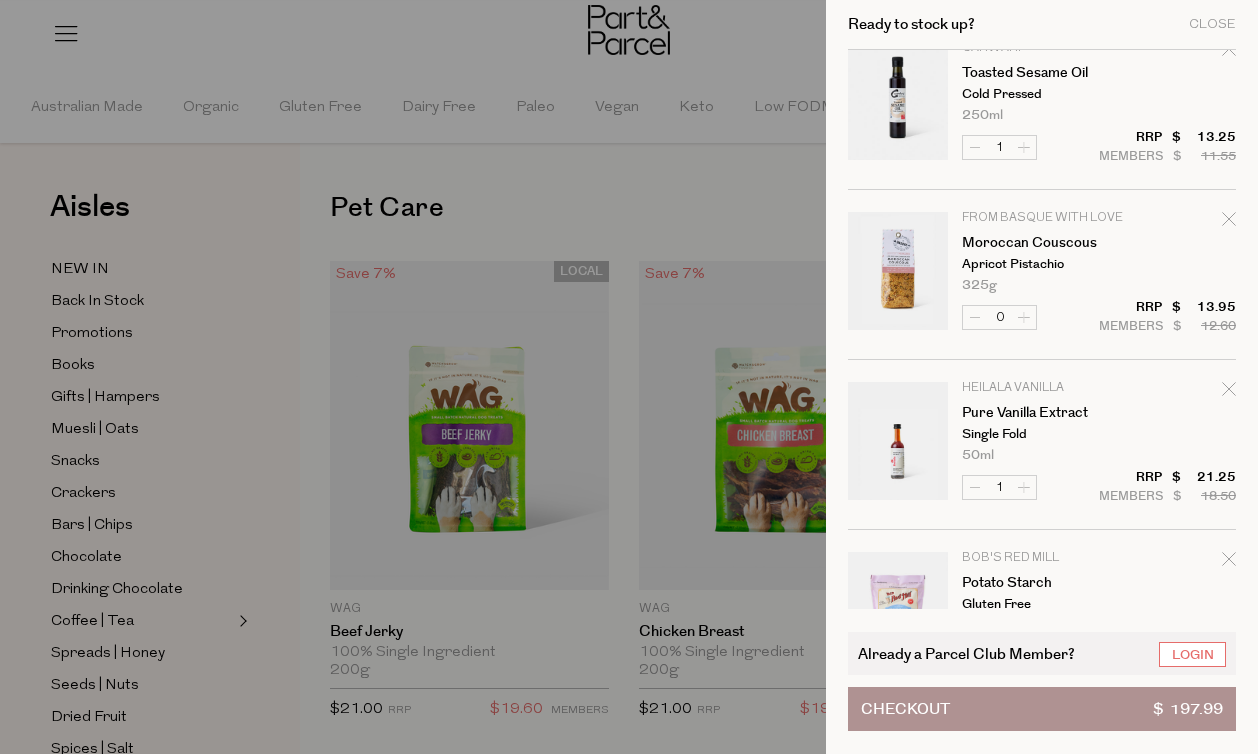 click on "Image
Product
Total
Qty
Loco Love
Gift Box
The Lovers Box
9 x 40g Bars
Only 9 Available
1 $ $" at bounding box center (1042, 445) 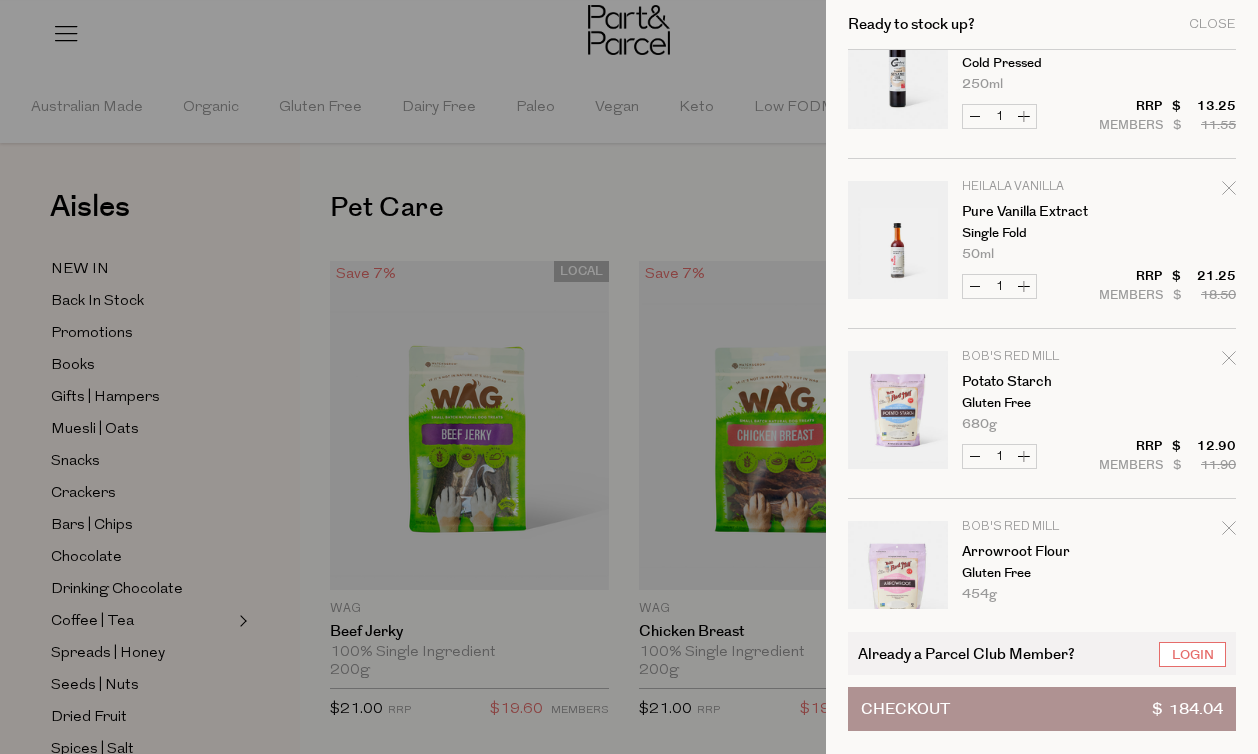 scroll, scrollTop: 587, scrollLeft: 0, axis: vertical 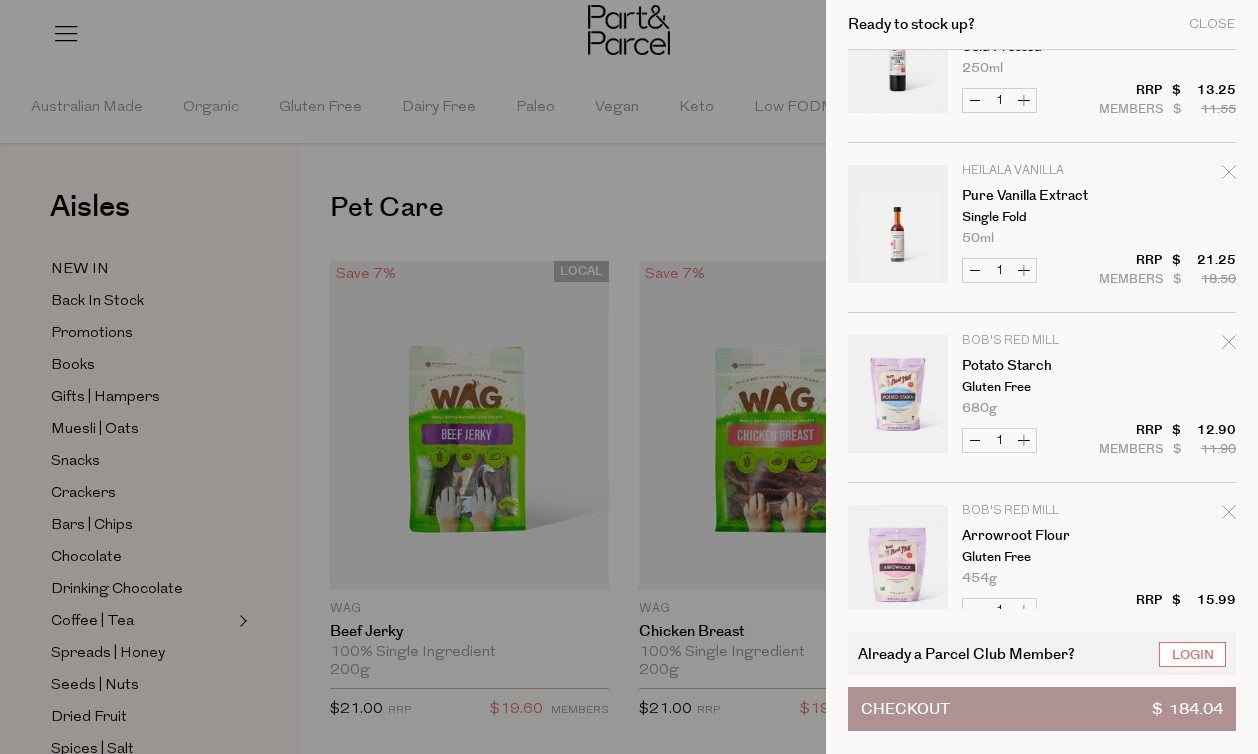 click on "Decrease Pure Vanilla Extract" at bounding box center (975, 270) 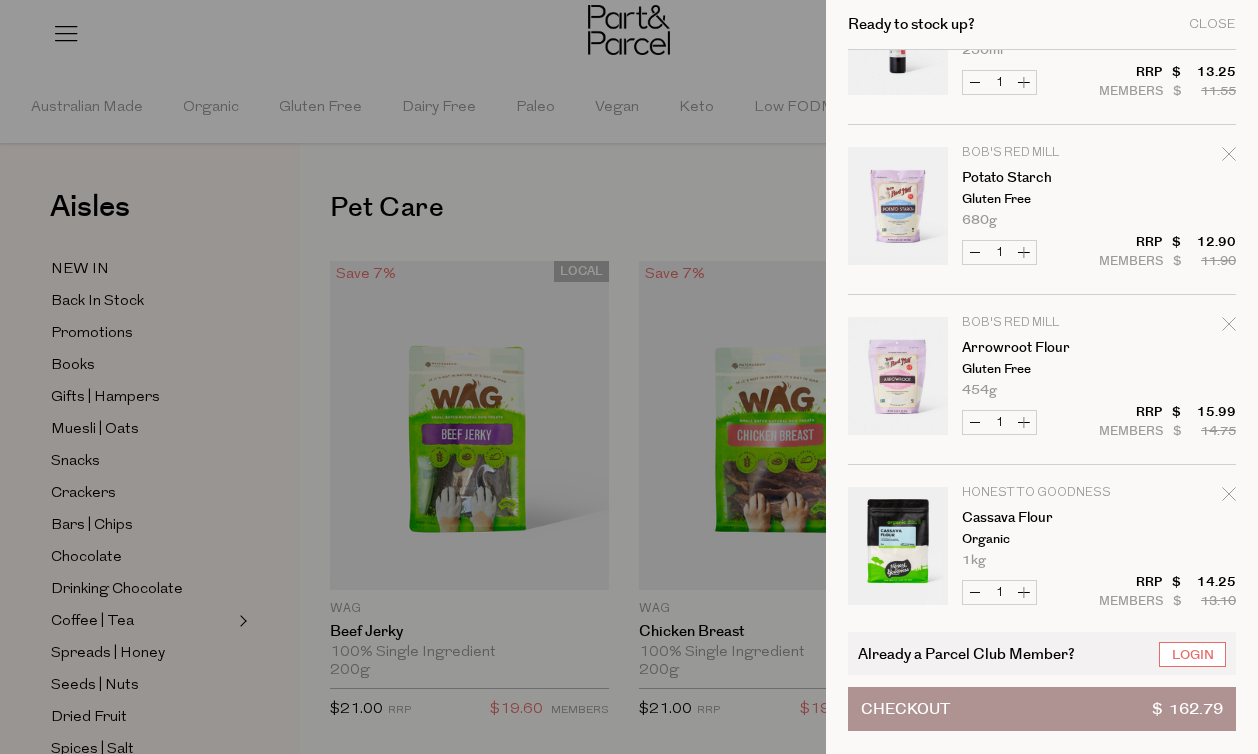 scroll, scrollTop: 606, scrollLeft: 0, axis: vertical 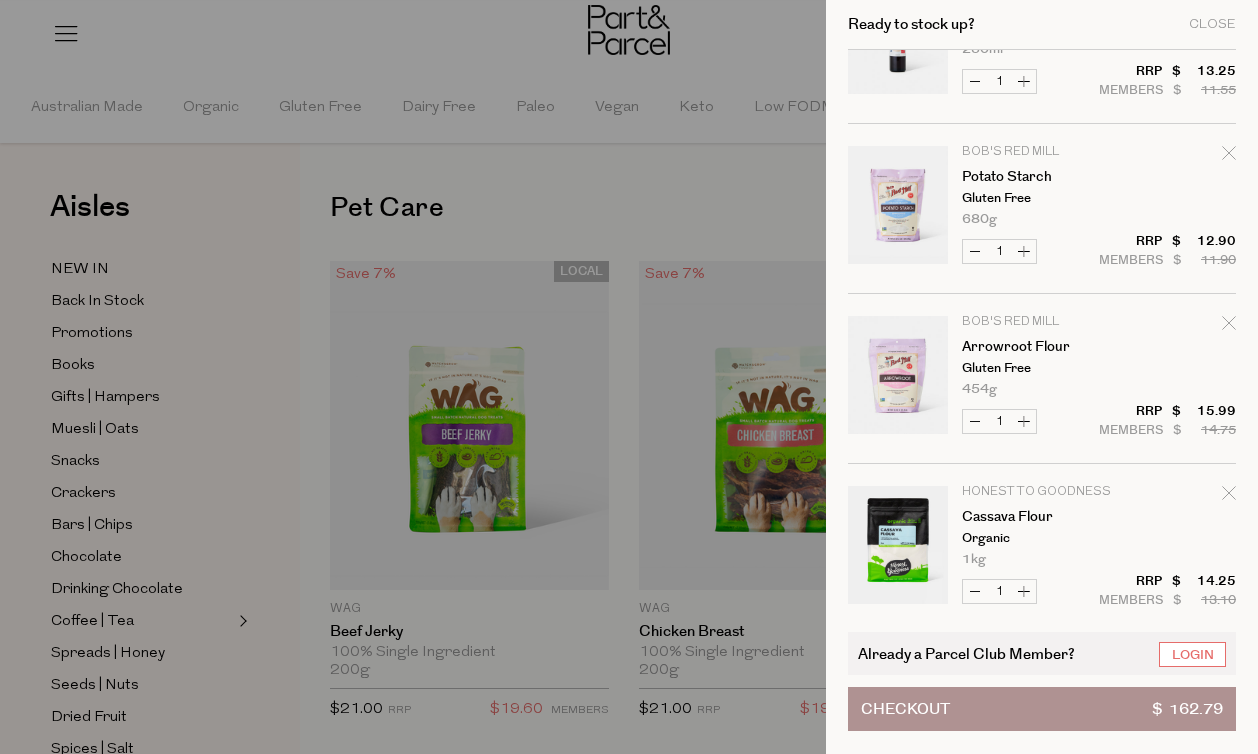 click at bounding box center (629, 377) 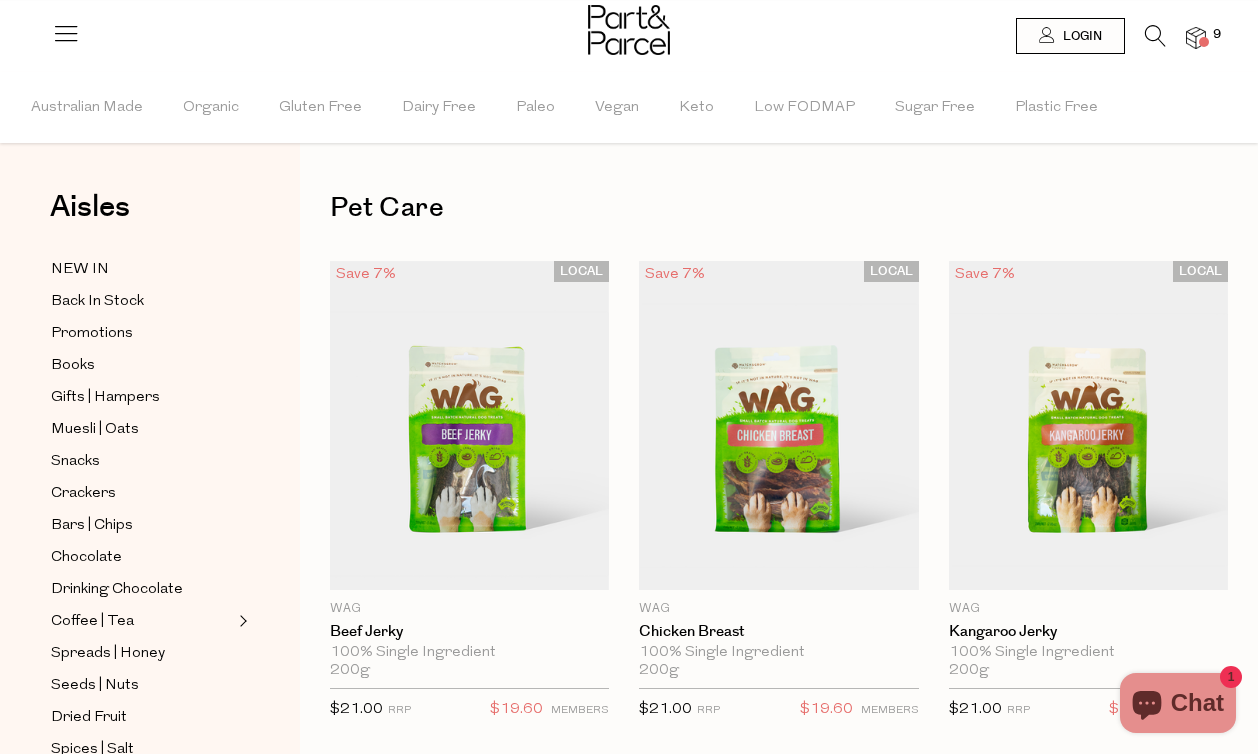 click at bounding box center (1155, 36) 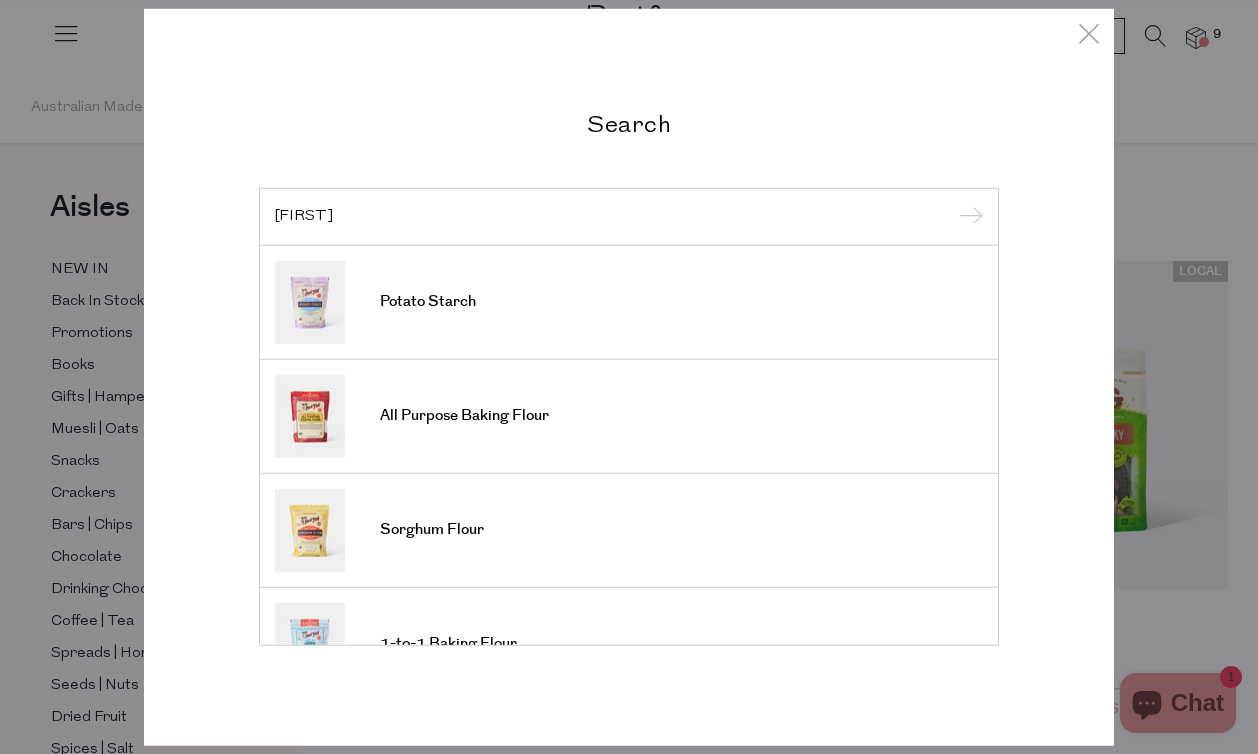 scroll, scrollTop: 0, scrollLeft: 0, axis: both 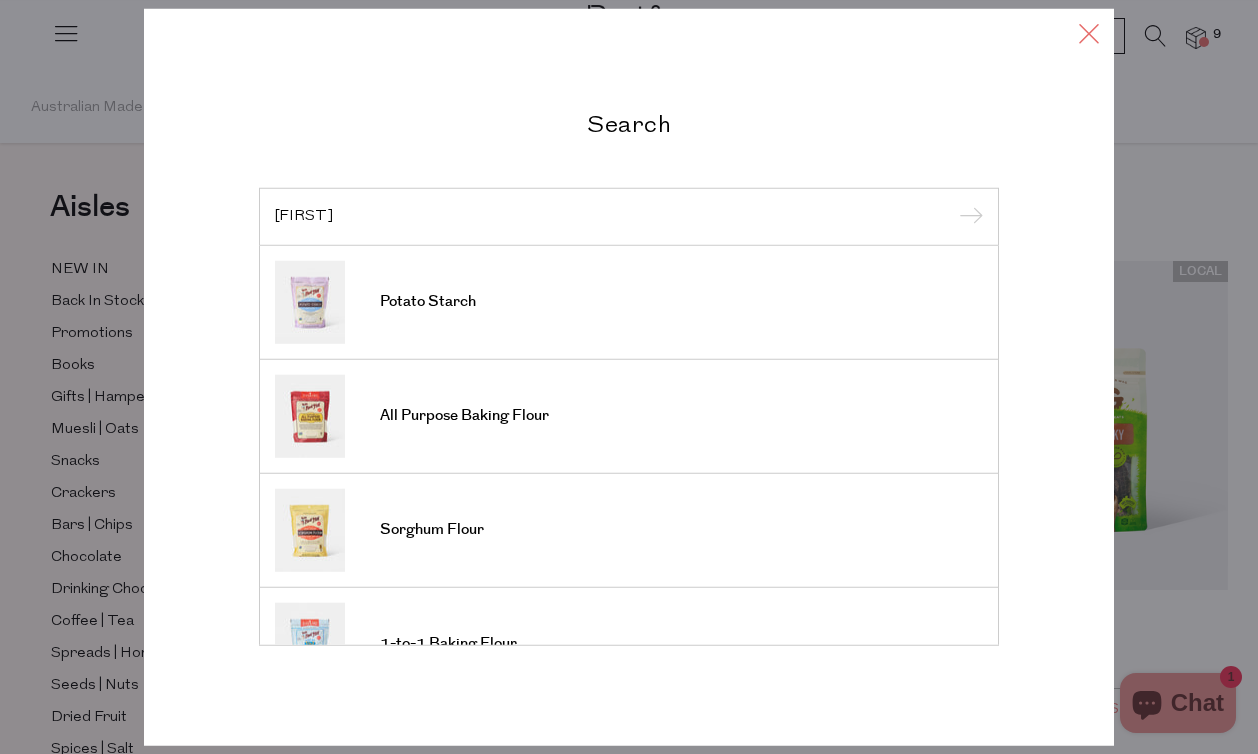 type on "[FIRST]" 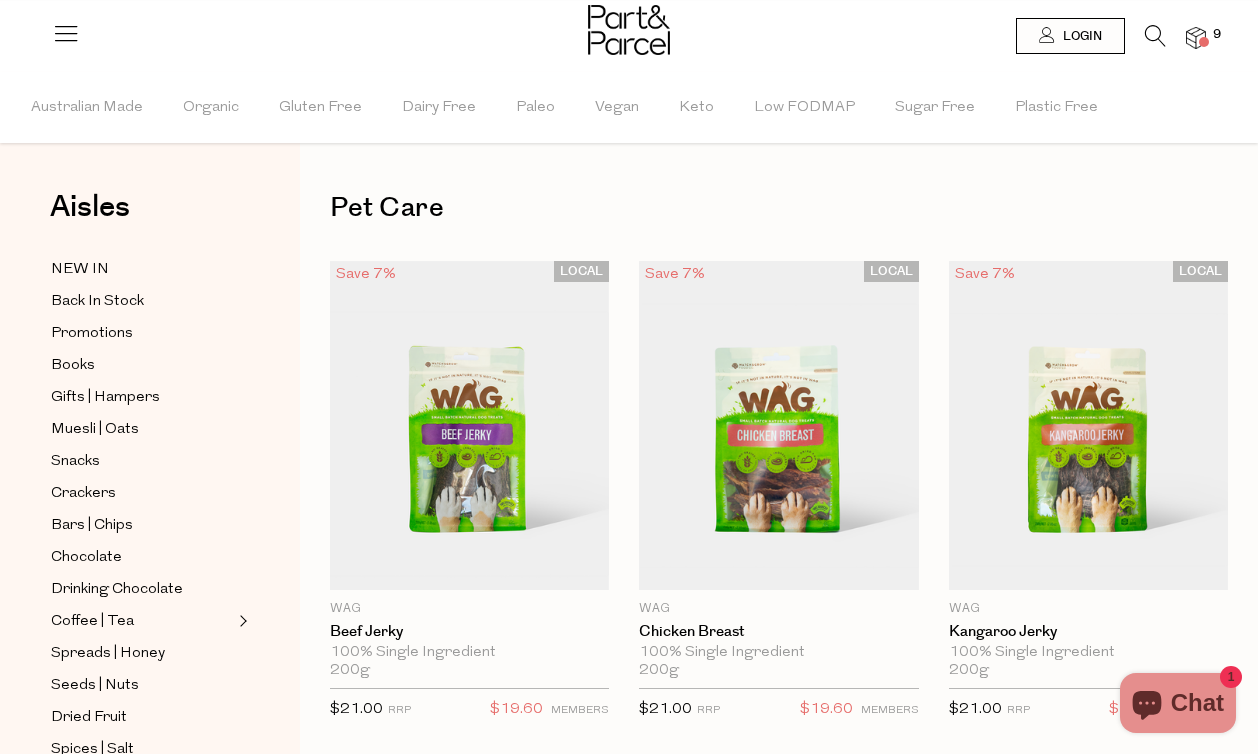 click at bounding box center [1196, 38] 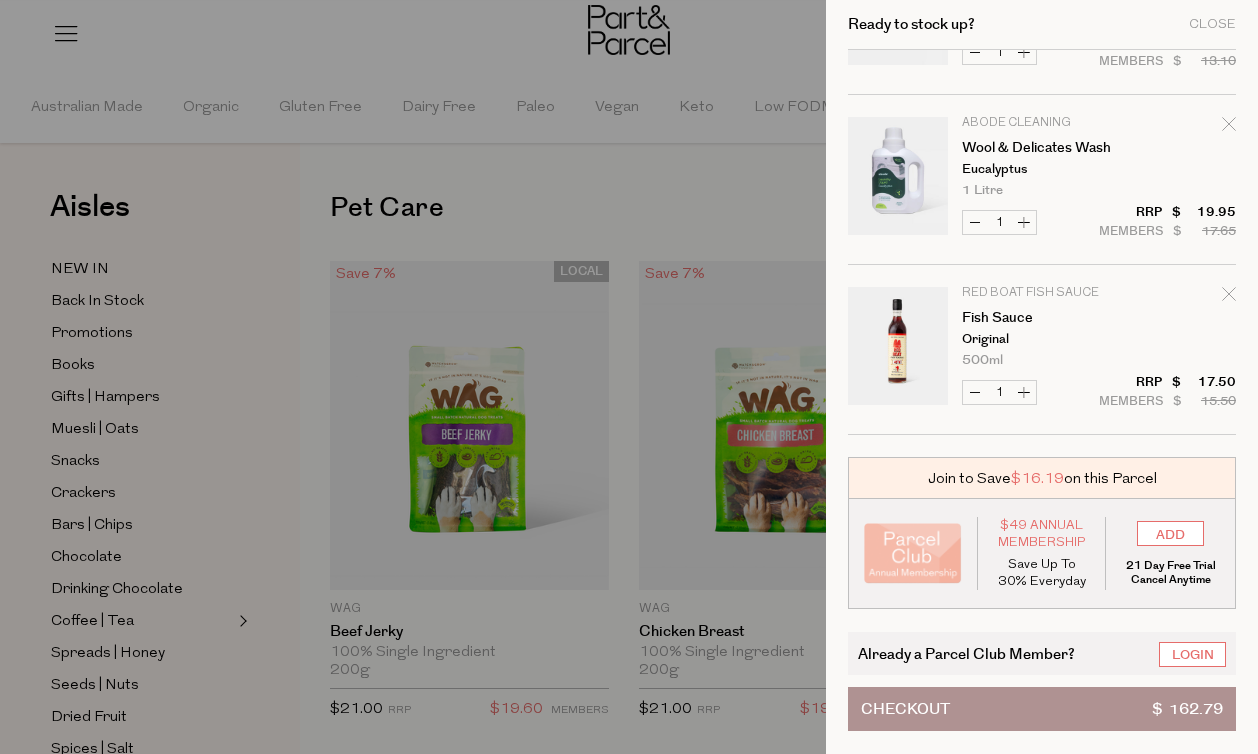 scroll, scrollTop: 1145, scrollLeft: 0, axis: vertical 